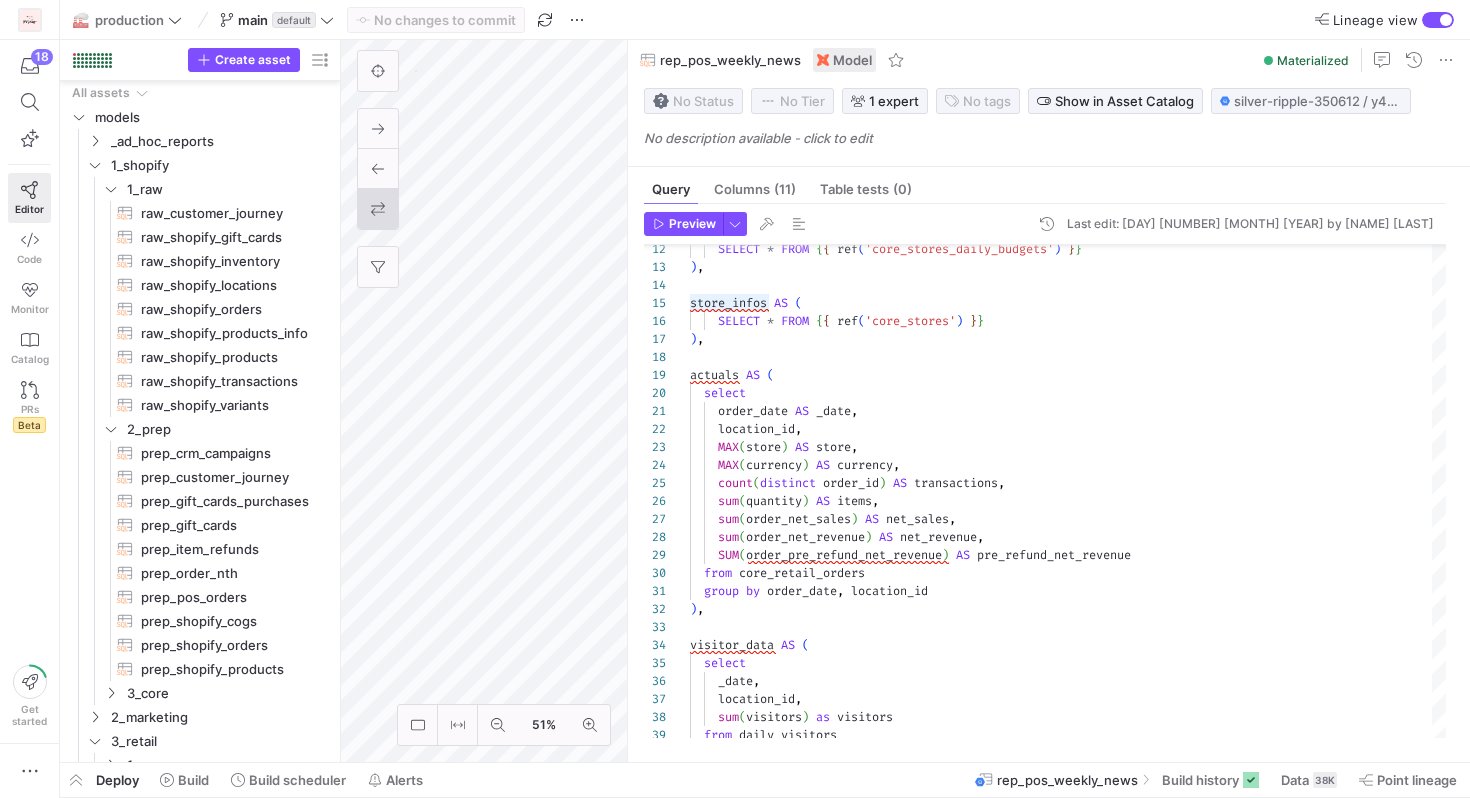 scroll, scrollTop: 0, scrollLeft: 0, axis: both 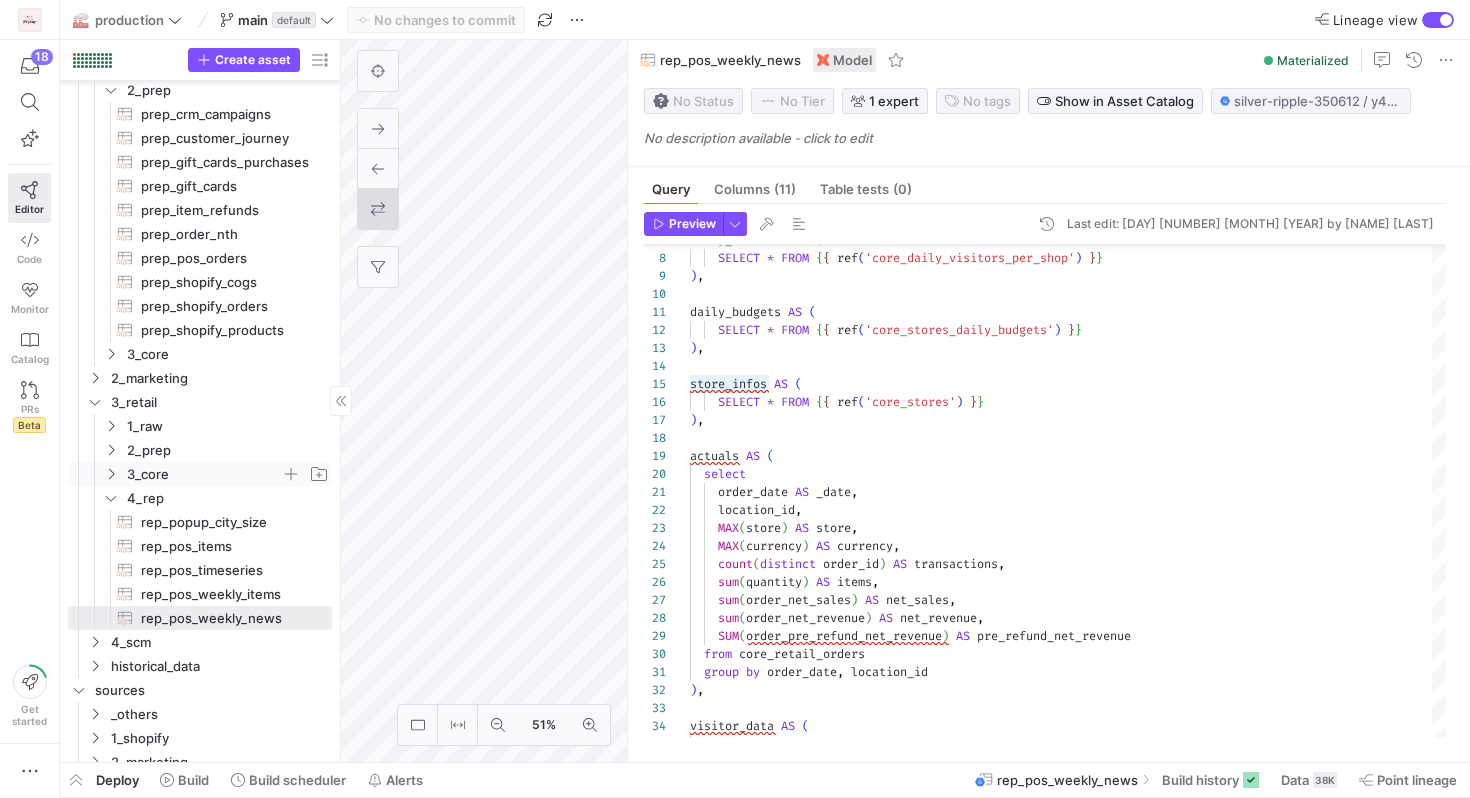click at bounding box center [111, 474] 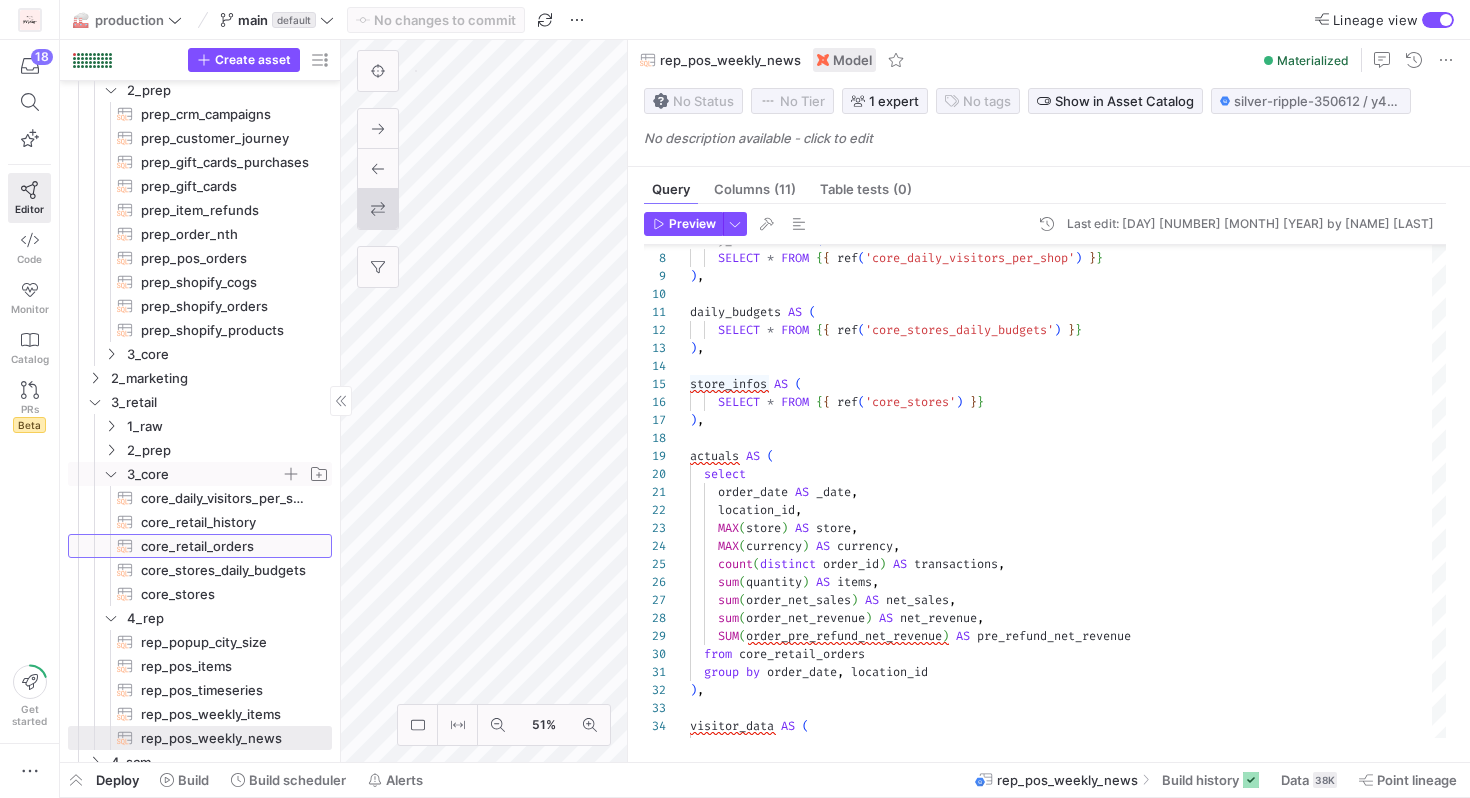 click on "core_retail_orders​​​​​​​​​​" at bounding box center (225, 546) 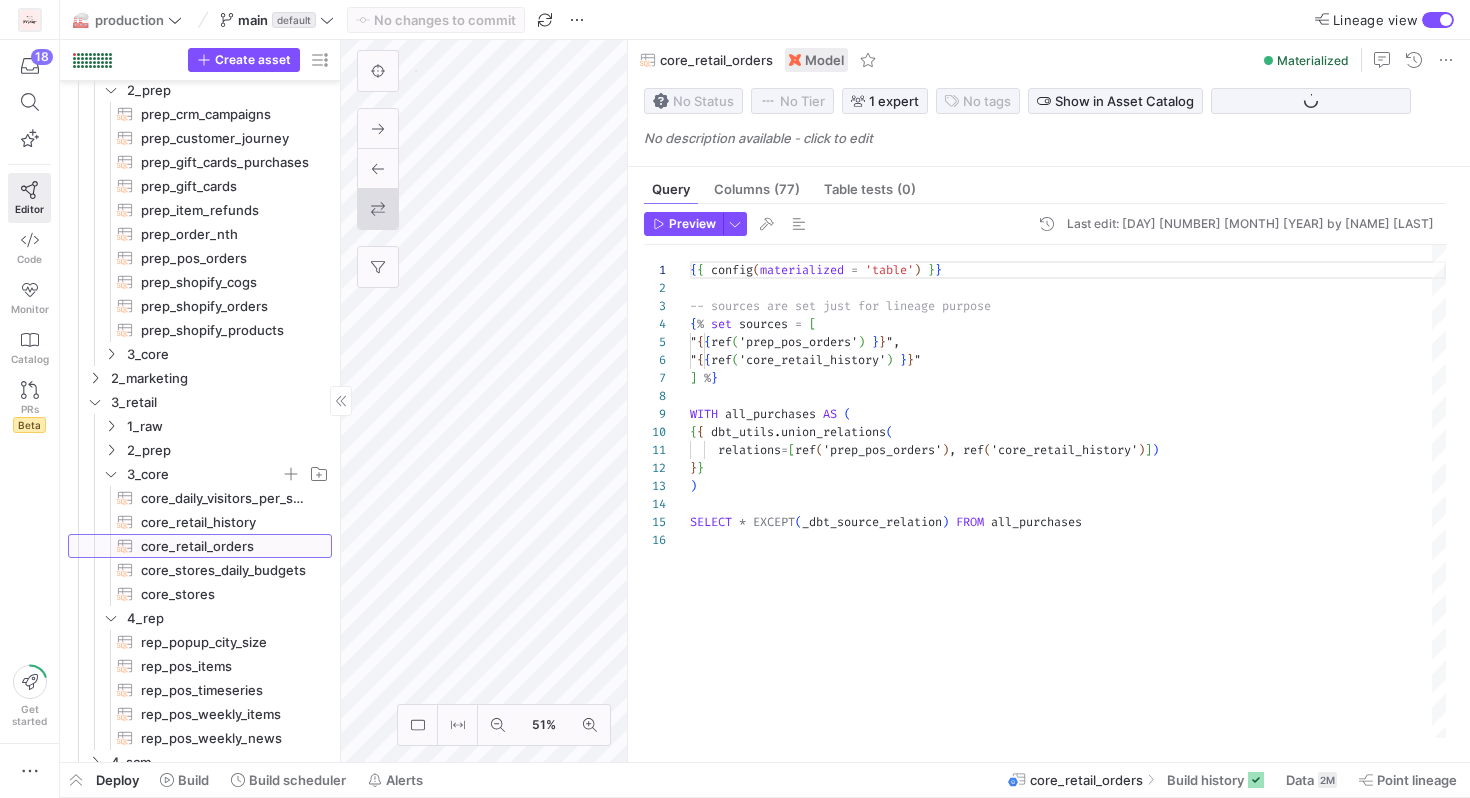 scroll, scrollTop: 0, scrollLeft: 0, axis: both 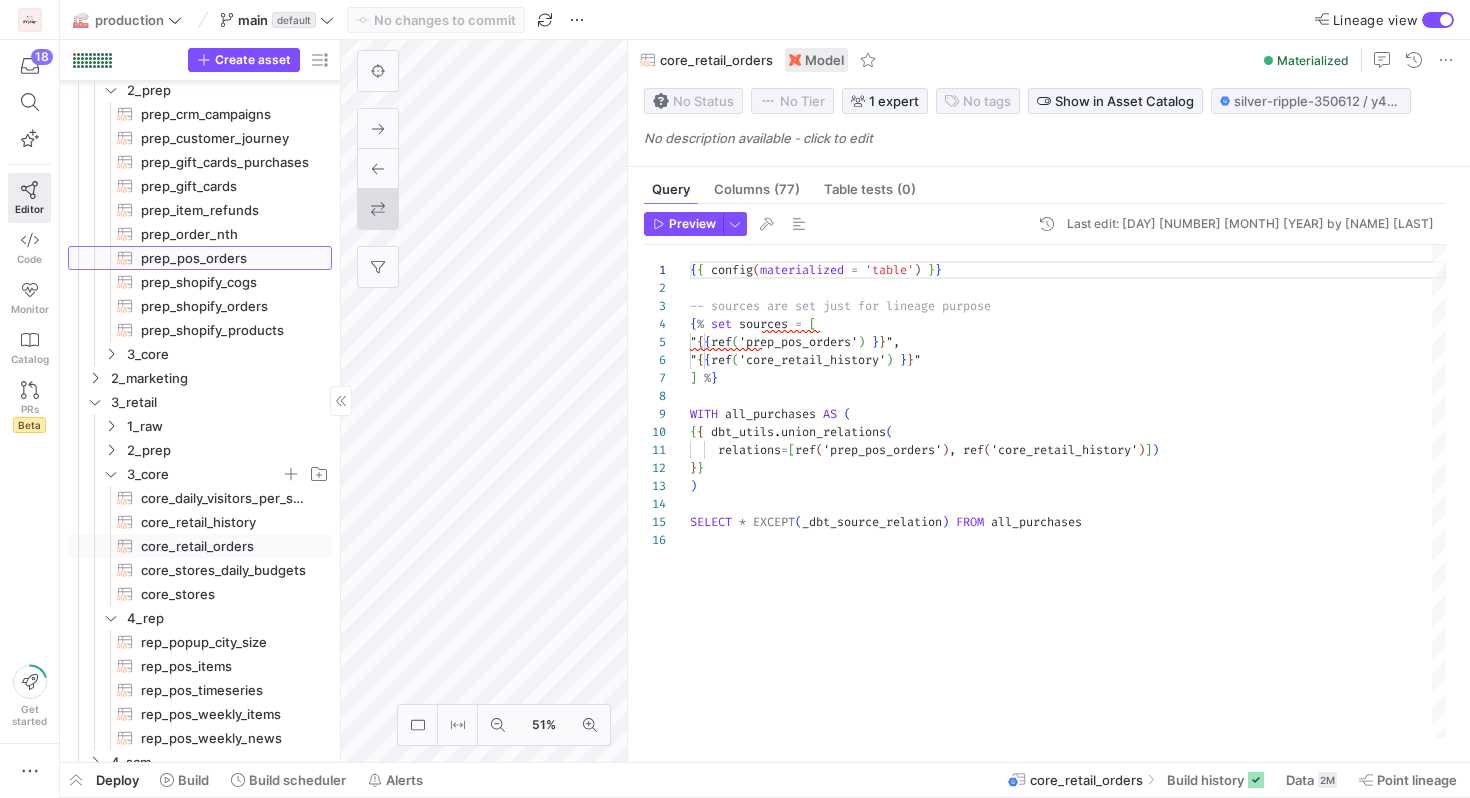 click on "prep_pos_orders​​​​​​​​​​" at bounding box center (225, 258) 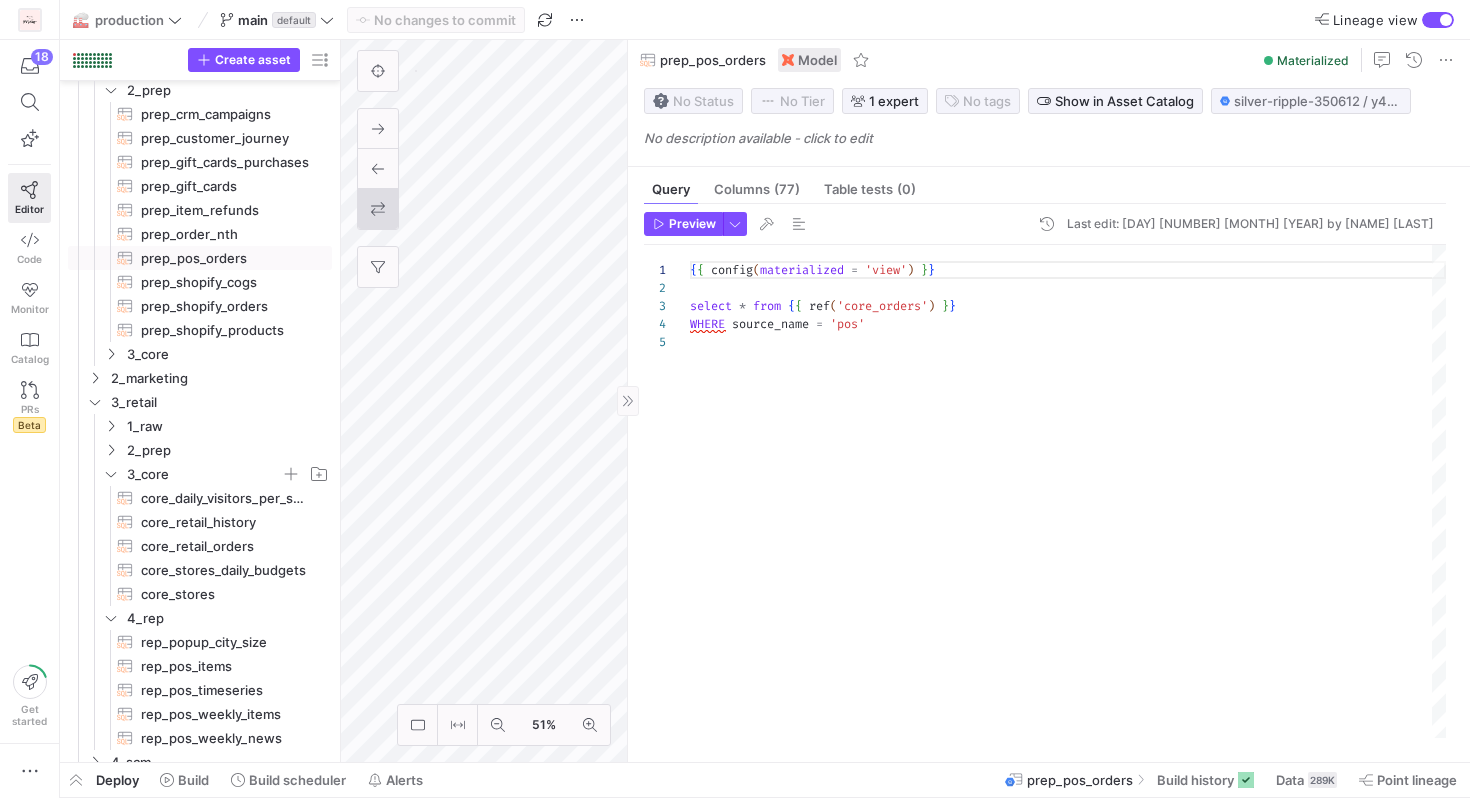 click on "{ {   config ( materialized   =   'view' )   } } select   *   from   { {   ref ( 'core_orders' )   } } WHERE   source_name   =   'pos'" at bounding box center (1068, 491) 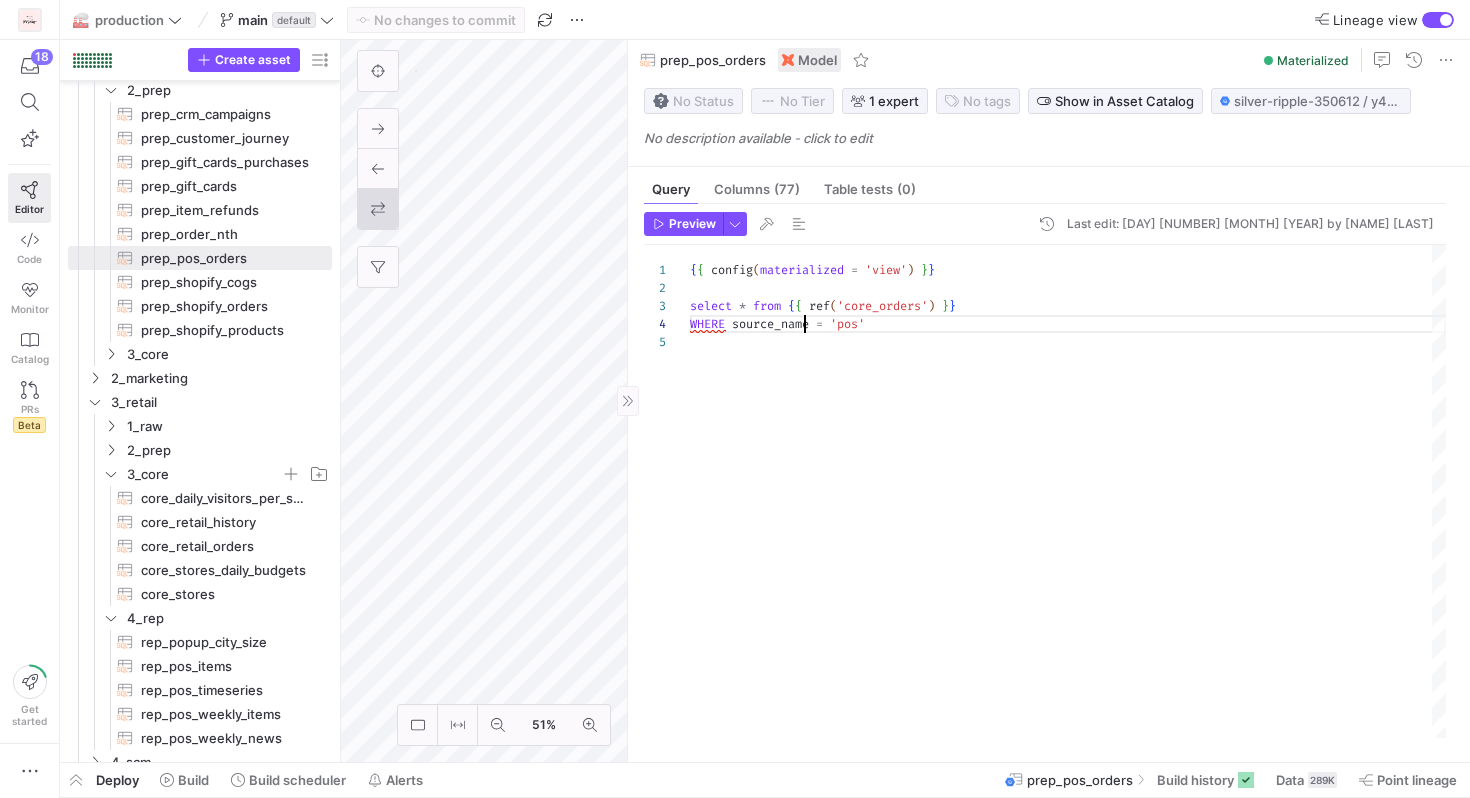 scroll, scrollTop: 54, scrollLeft: 122, axis: both 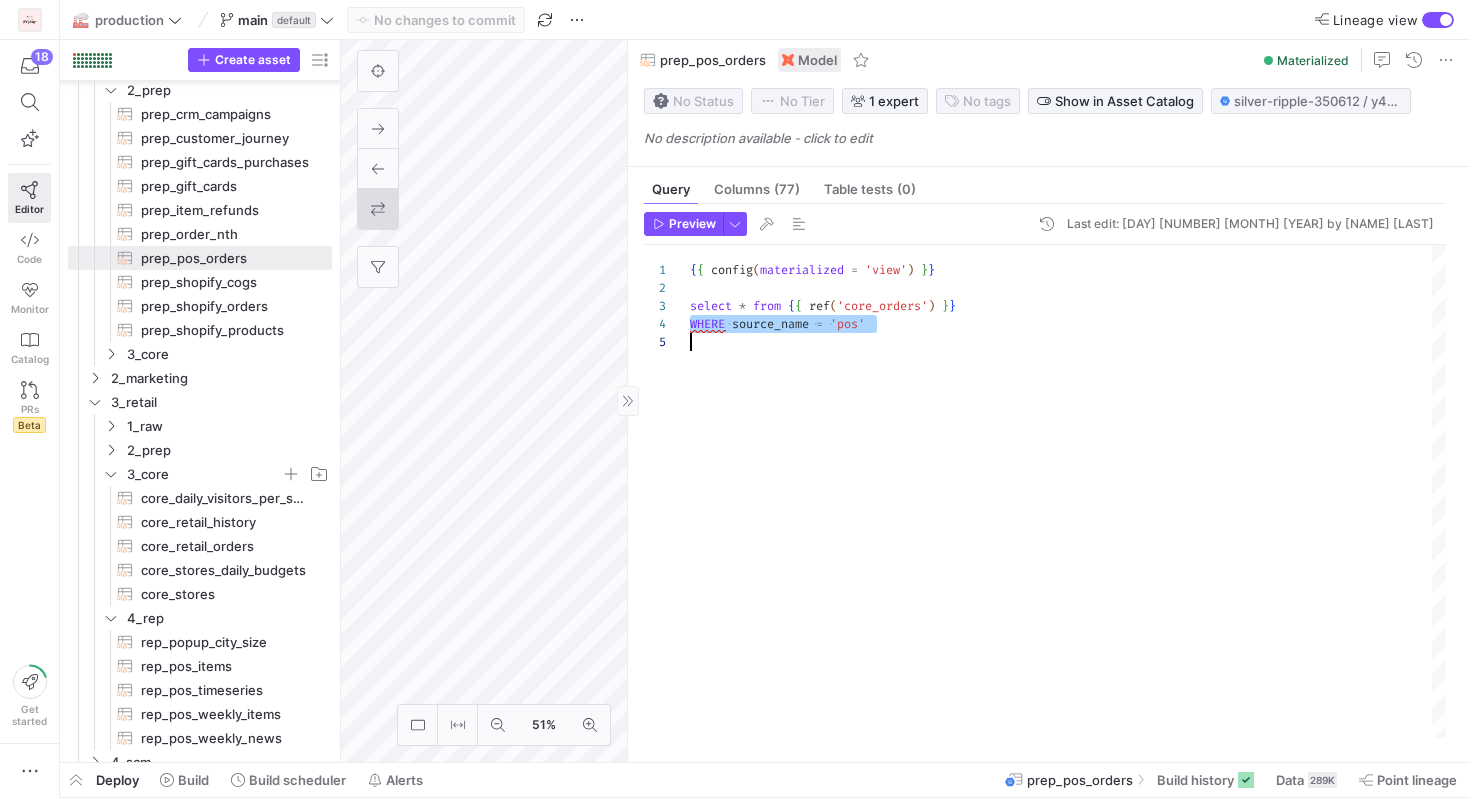 click on "{ {   config ( materialized   =   'view' )   } } select   *   from   { {   ref ( 'core_orders' )   } } WHERE   source_name   =   'pos'" at bounding box center (1068, 491) 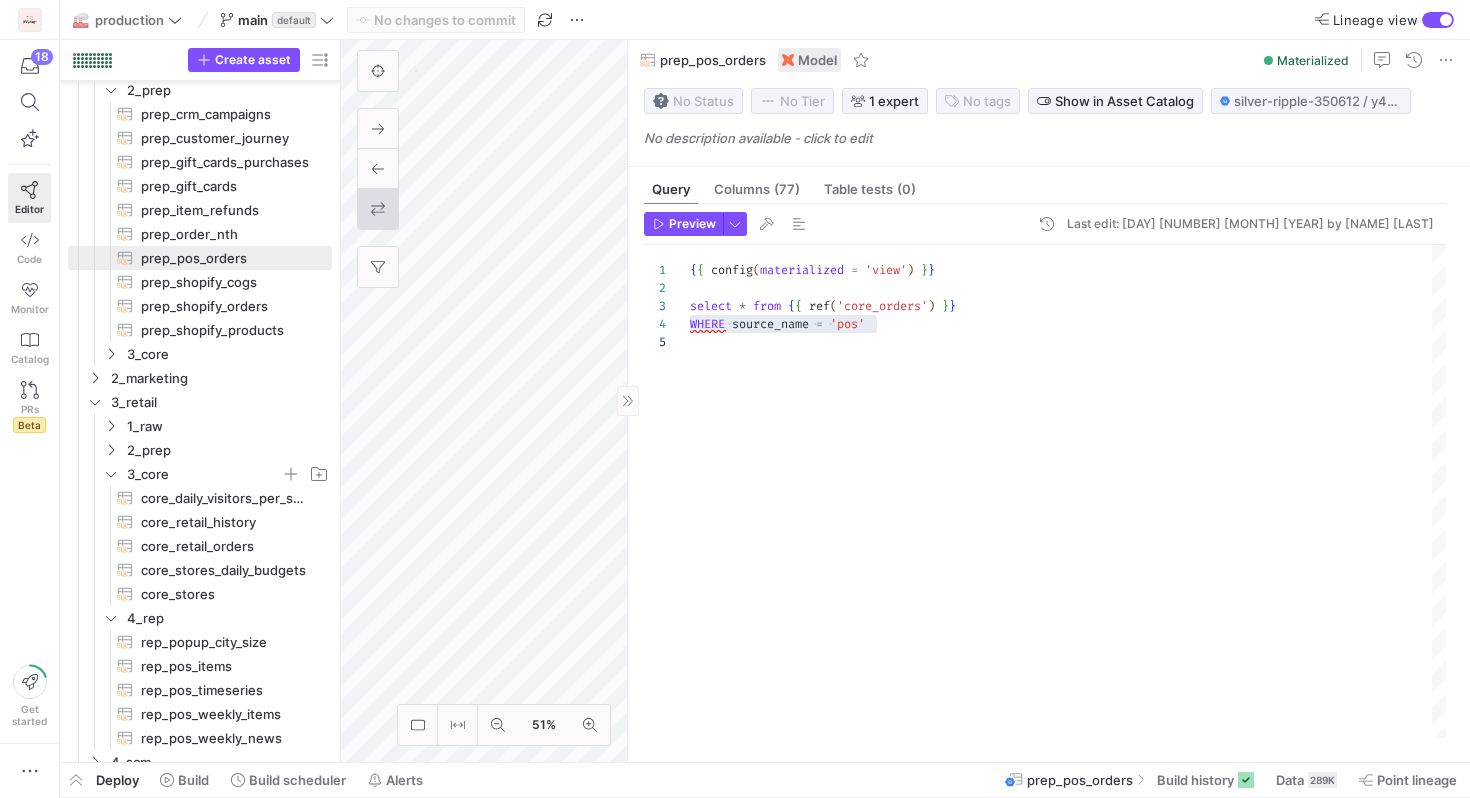 scroll, scrollTop: 371, scrollLeft: 0, axis: vertical 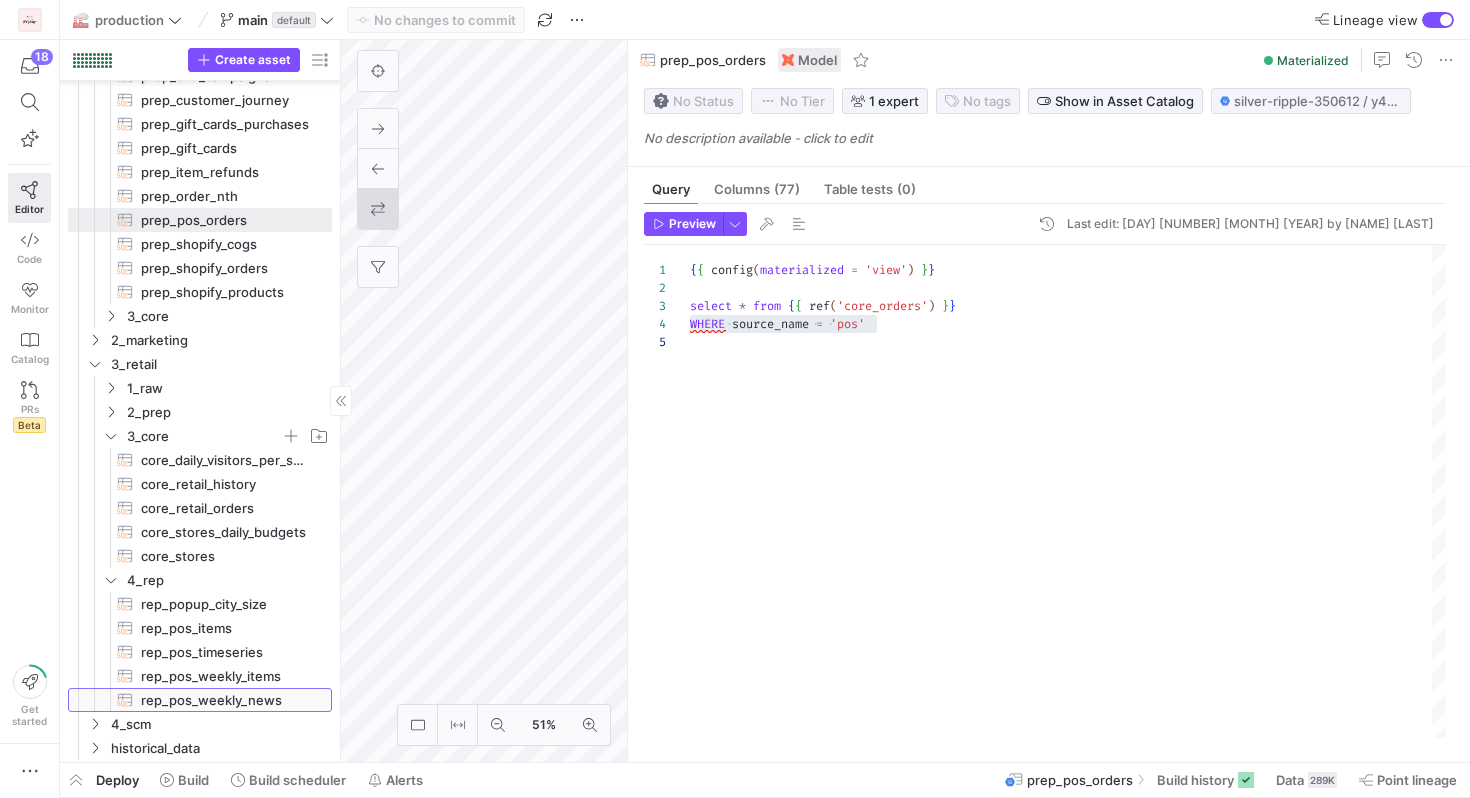 click on "rep_pos_weekly_news​​​​​​​​​​" at bounding box center [225, 700] 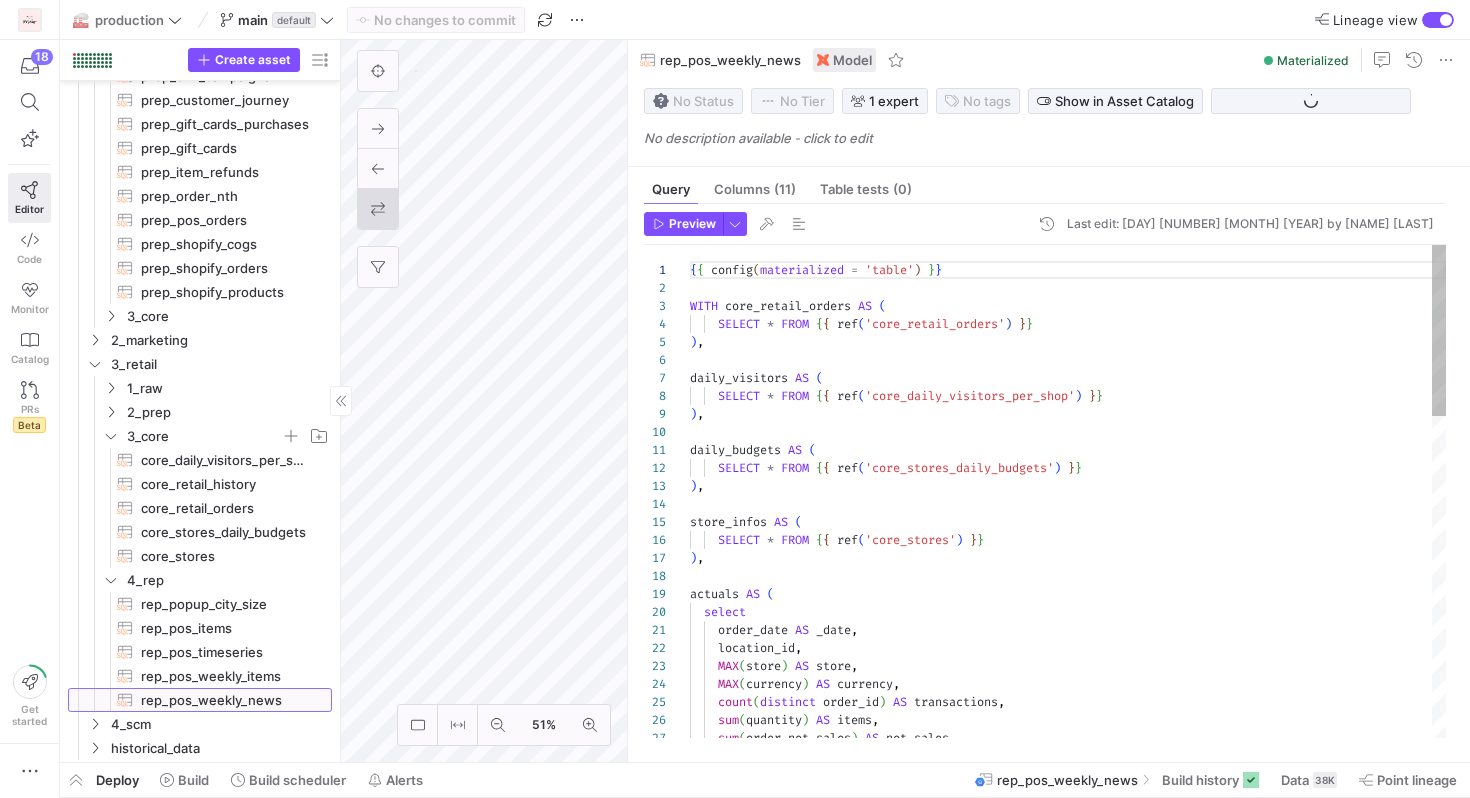 scroll, scrollTop: 0, scrollLeft: 0, axis: both 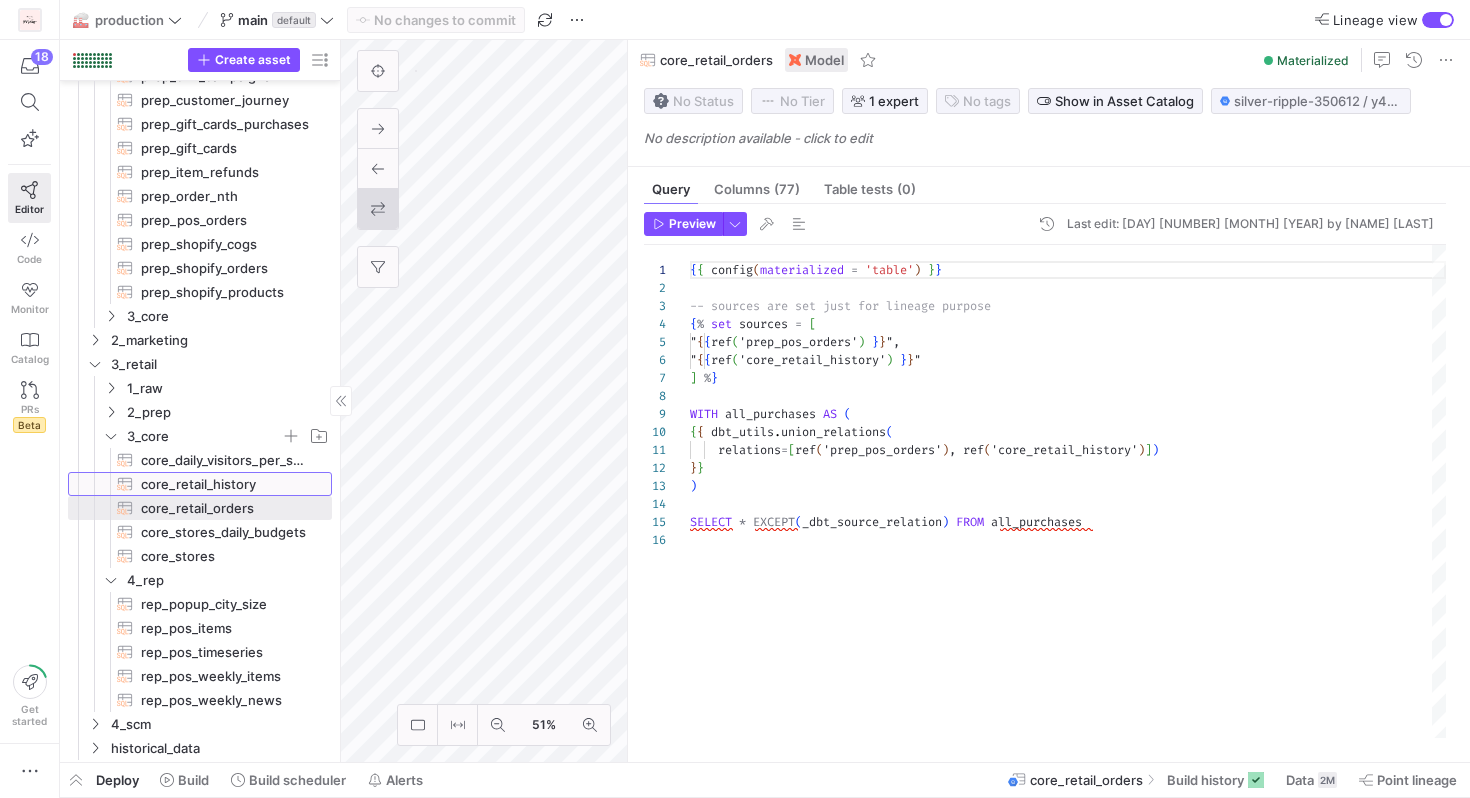 click on "core_retail_history​​​​​​​​​​" at bounding box center [225, 484] 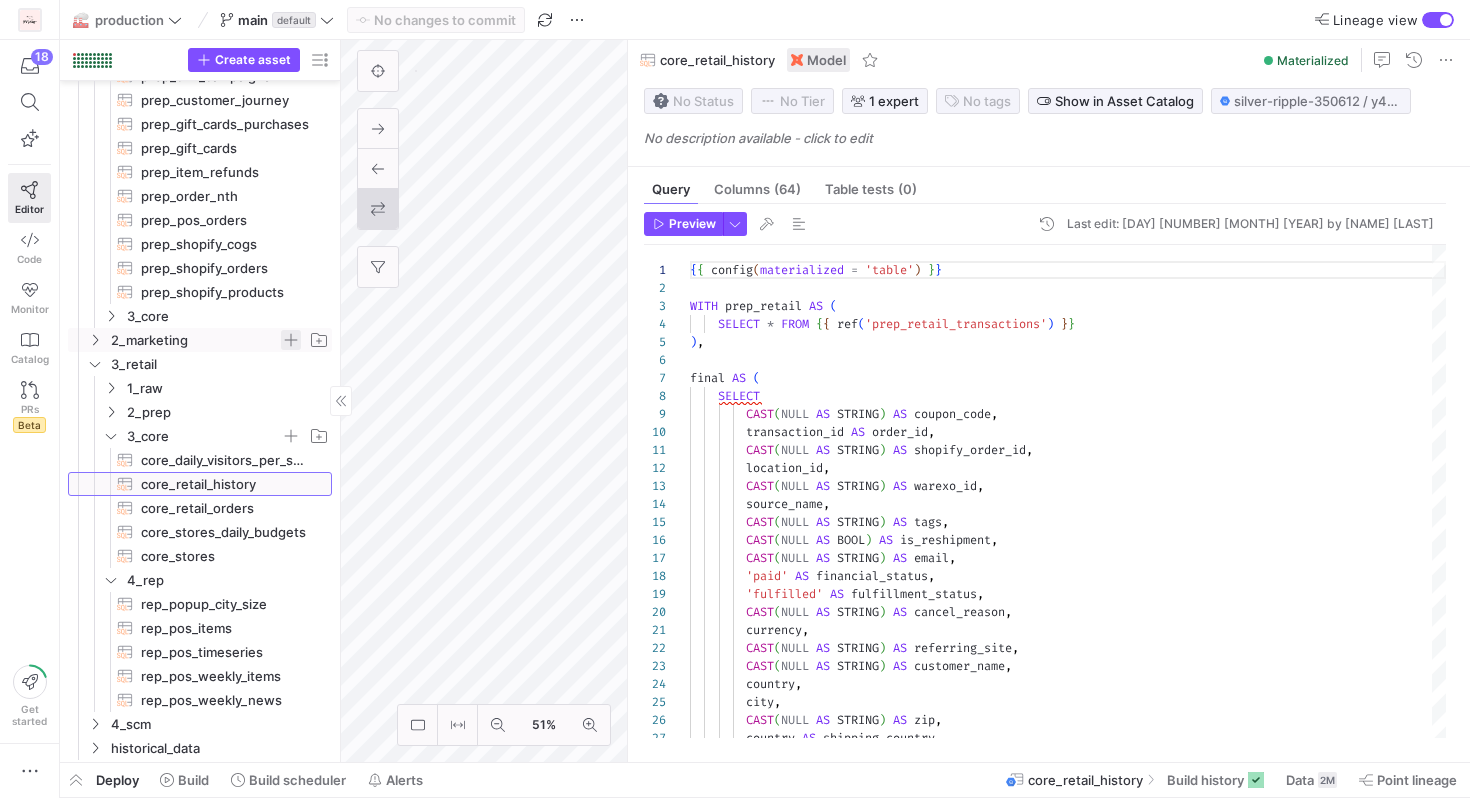 scroll, scrollTop: 323, scrollLeft: 0, axis: vertical 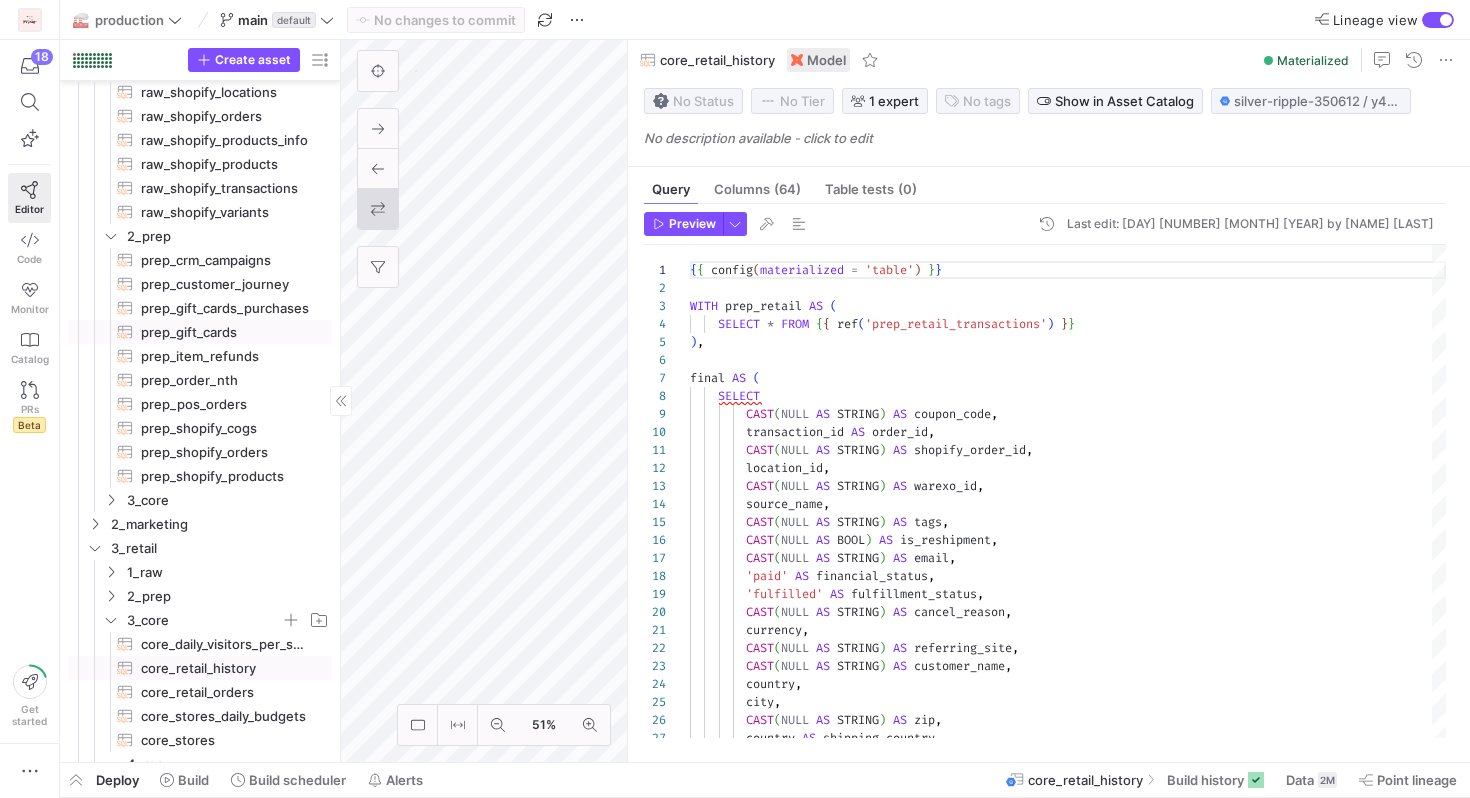 click on "prep_gift_cards​​​​​​​​​​" at bounding box center [225, 332] 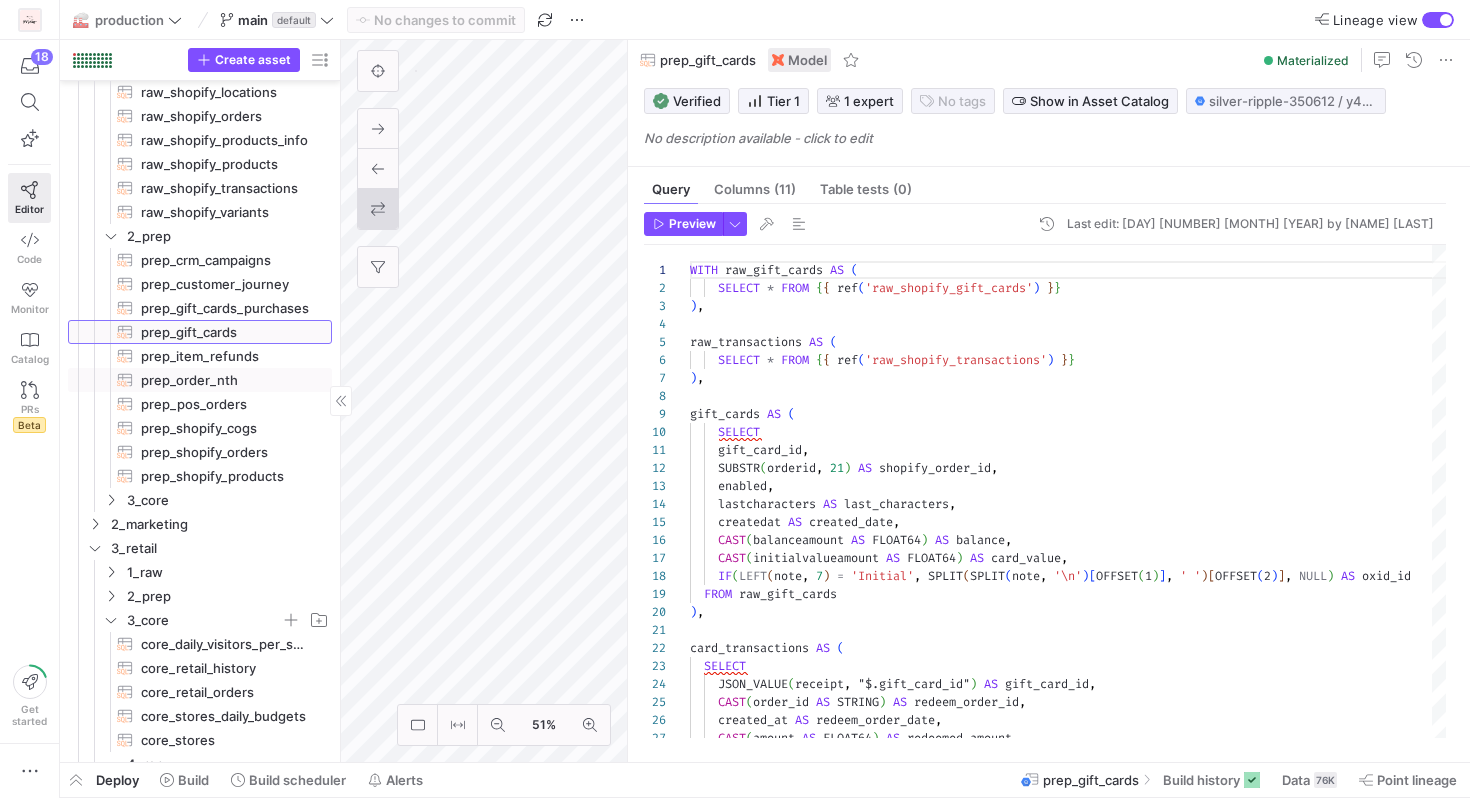 scroll, scrollTop: 323, scrollLeft: 0, axis: vertical 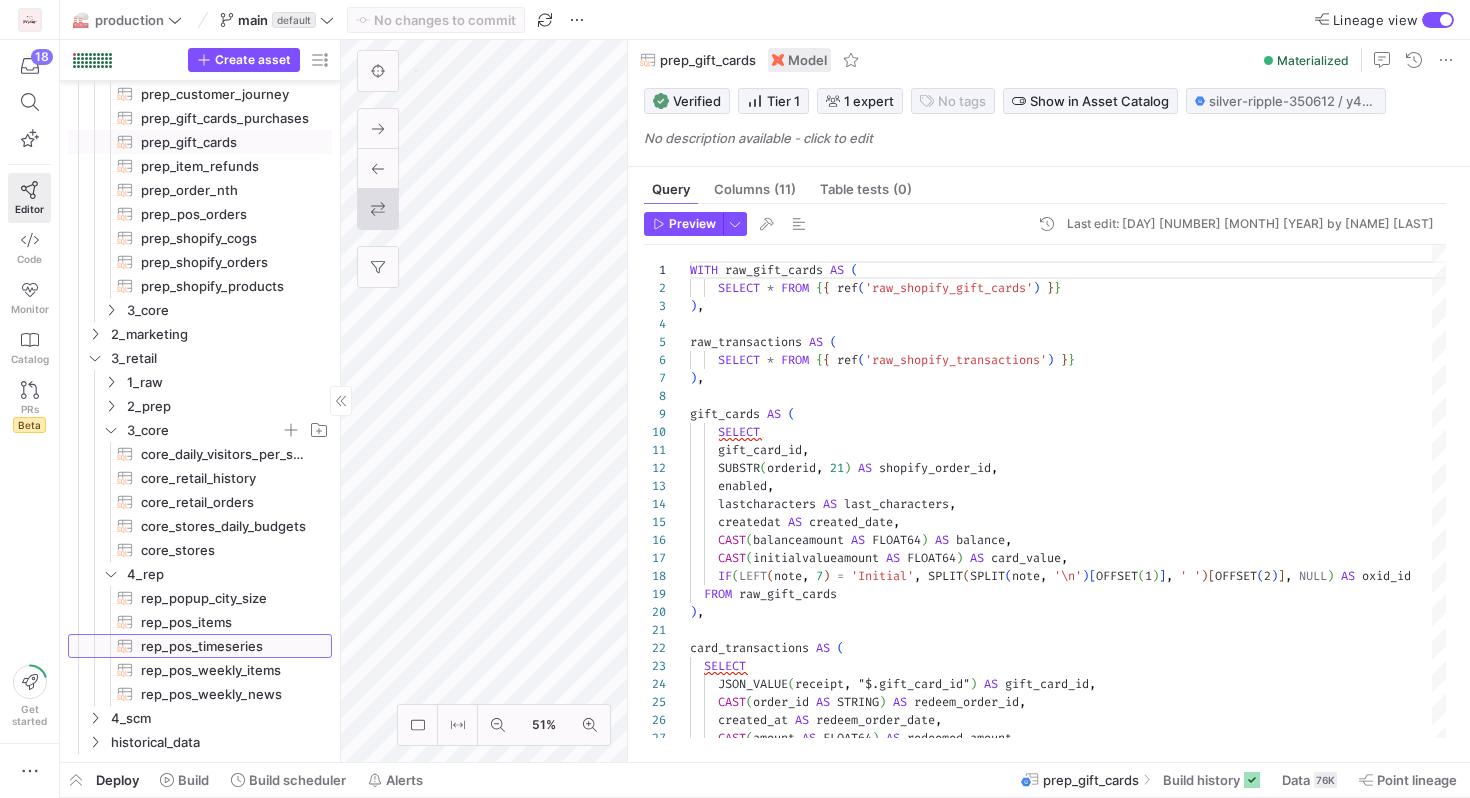 click on "rep_pos_timeseries​​​​​​​​​​" at bounding box center [225, 646] 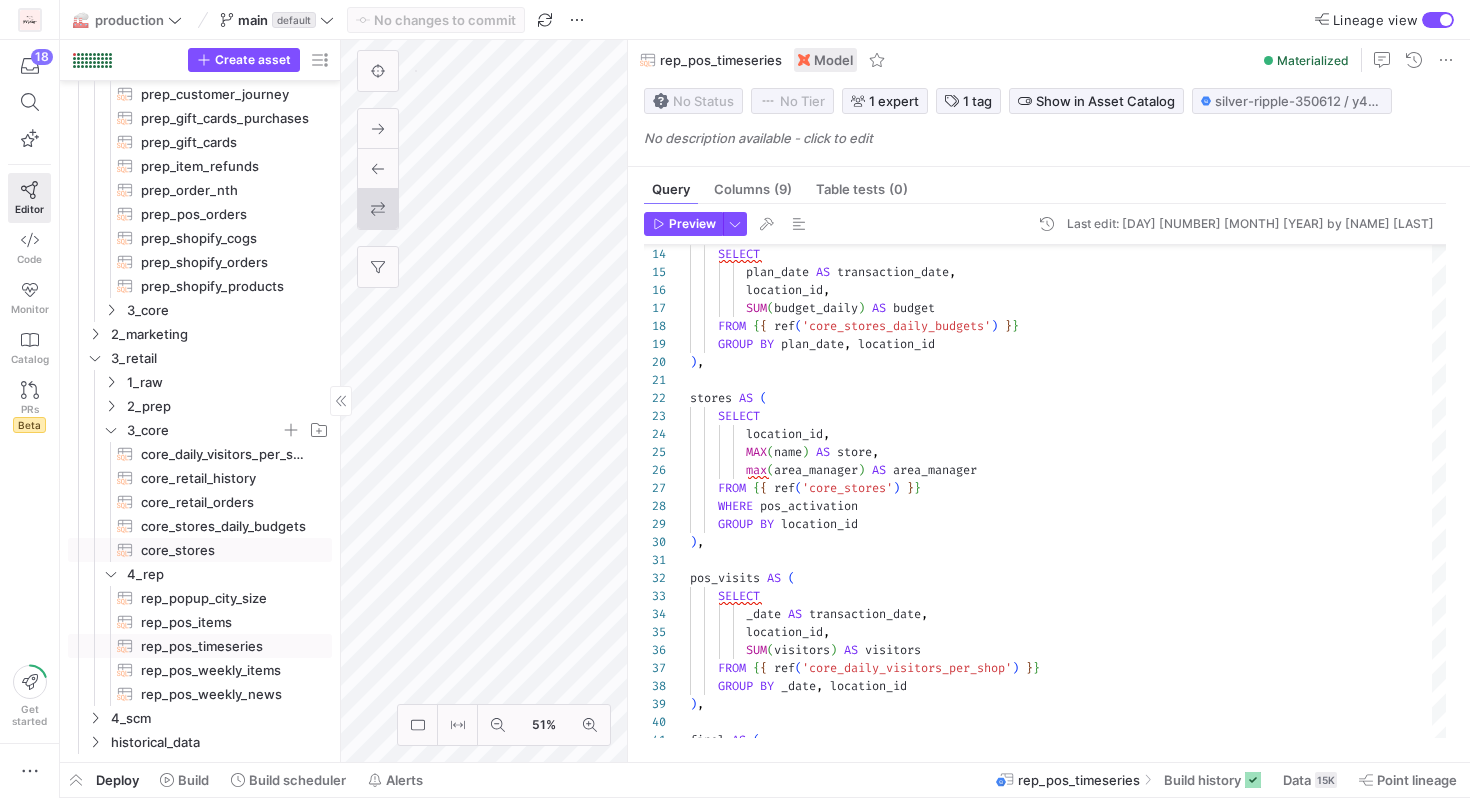 click on "core_stores​​​​​​​​​​" at bounding box center (225, 550) 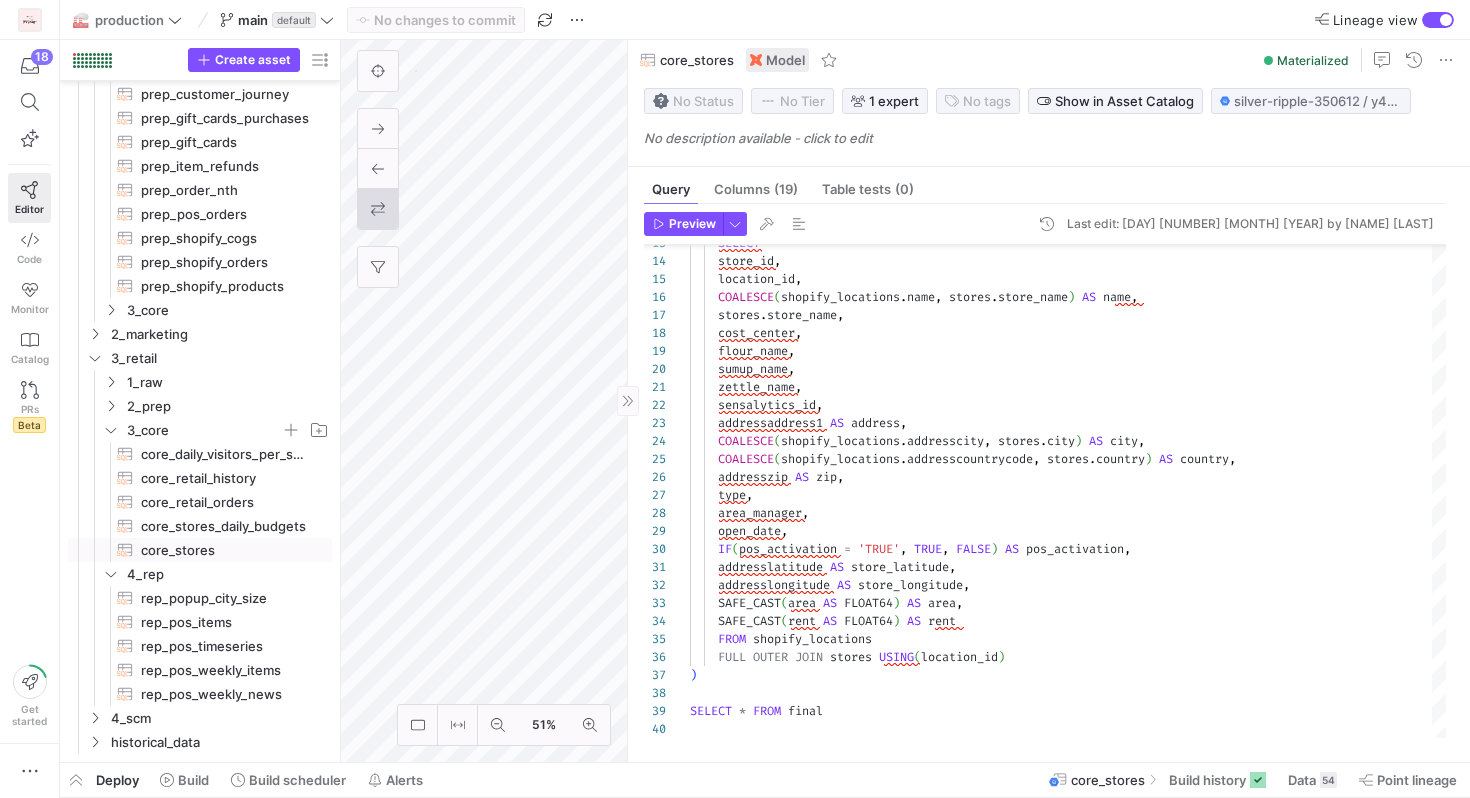 scroll, scrollTop: 409, scrollLeft: 0, axis: vertical 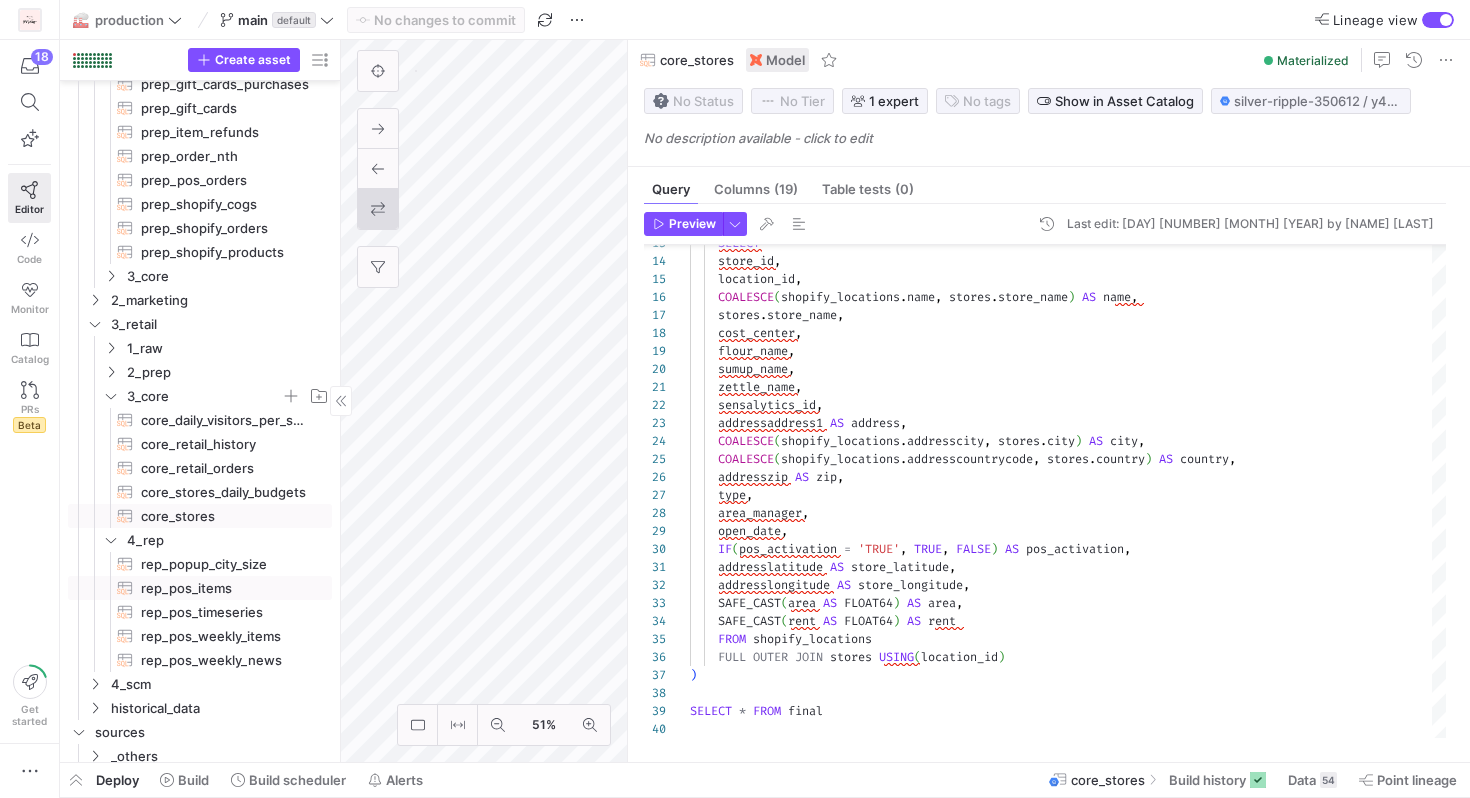 click on "rep_pos_items​​​​​​​​​​" at bounding box center [225, 588] 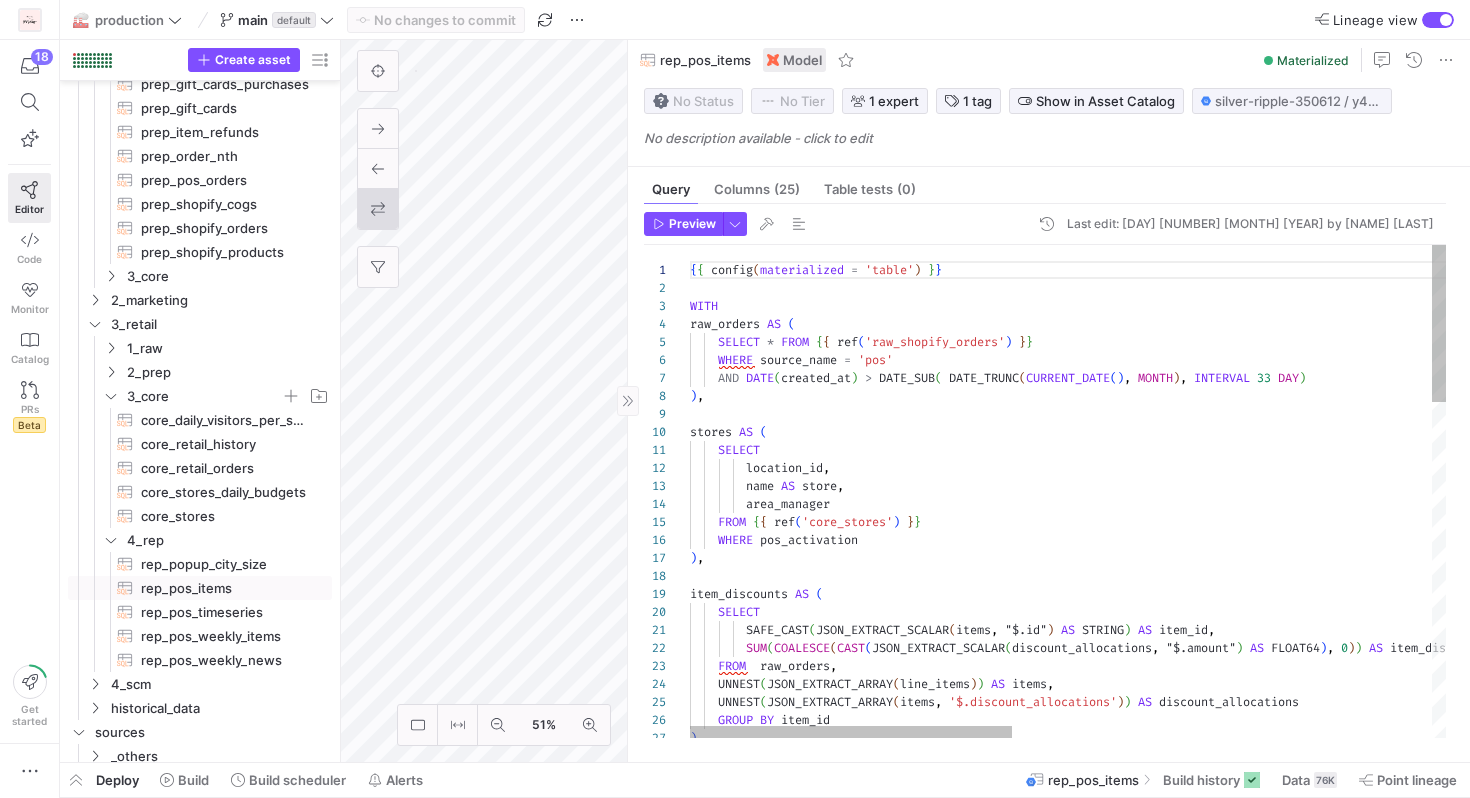click on "area_manager      FROM   { {   ref ( 'core_stores' )   } }      WHERE   pos_activation ) , item_discounts  AS   (      SELECT          SAFE_CAST ( JSON_EXTRACT_SCALAR ( items ,   "$.id" )  AS   STRING )  AS   item_id ,          SUM ( COALESCE ( CAST ( JSON_EXTRACT_SCALAR ( discount_allocations ,   "$.amount" )  AS   FLOAT64 ) ,   0 ) )  AS   item_discount      FROM    raw_orders ,        UNNEST ( JSON_EXTRACT_ARRAY ( line_items ) )  AS   items ,      UNNEST ( JSON_EXTRACT_ARRAY ( items ,   '$.discount_allocations' ) )  AS   discount_allocations     GROUP  BY   item_id ) ,          name  AS   store ,      SELECT          location_id , stores  AS   (      WHERE   source_name   =   'pos'      AND   DATE ( created_at )   >   DATE_SUB (   DATE_TRUNC ( CURRENT_DATE ( ) ,   MONTH ) ,   INTERVAL   33   DAY ) ) , WITH raw_orders  AS   (      SELECT   *   FROM   { {" at bounding box center (1560, 1015) 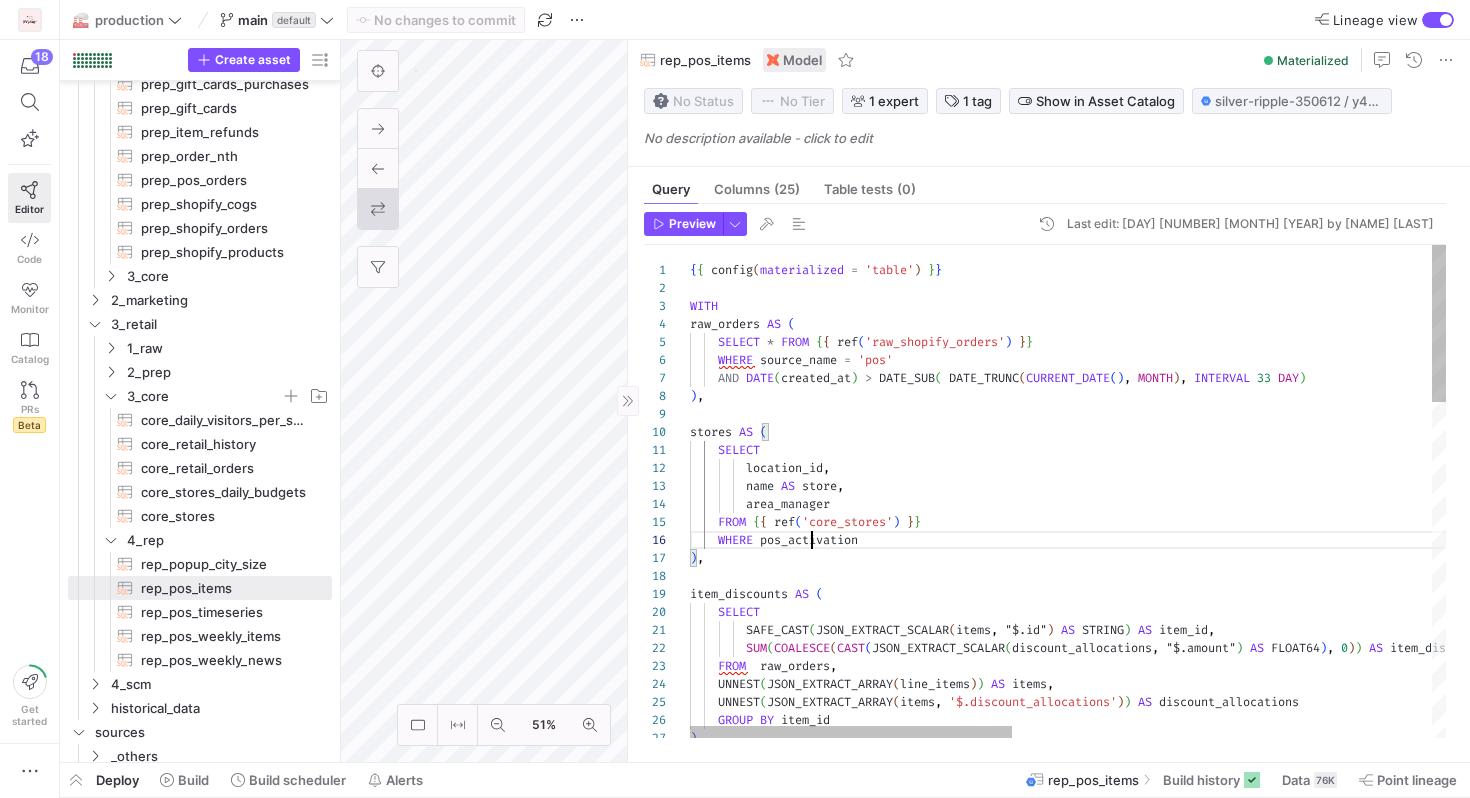 click on "area_manager      FROM   { {   ref ( 'core_stores' )   } }      WHERE   pos_activation ) , item_discounts  AS   (      SELECT          SAFE_CAST ( JSON_EXTRACT_SCALAR ( items ,   "$.id" )  AS   STRING )  AS   item_id ,          SUM ( COALESCE ( CAST ( JSON_EXTRACT_SCALAR ( discount_allocations ,   "$.amount" )  AS   FLOAT64 ) ,   0 ) )  AS   item_discount      FROM    raw_orders ,        UNNEST ( JSON_EXTRACT_ARRAY ( line_items ) )  AS   items ,      UNNEST ( JSON_EXTRACT_ARRAY ( items ,   '$.discount_allocations' ) )  AS   discount_allocations     GROUP  BY   item_id ) ,          name  AS   store ,      SELECT          location_id , stores  AS   (      WHERE   source_name   =   'pos'      AND   DATE ( created_at )   >   DATE_SUB (   DATE_TRUNC ( CURRENT_DATE ( ) ,   MONTH ) ,   INTERVAL   33   DAY ) ) , WITH raw_orders  AS   (      SELECT   *   FROM   { {" at bounding box center [1560, 1015] 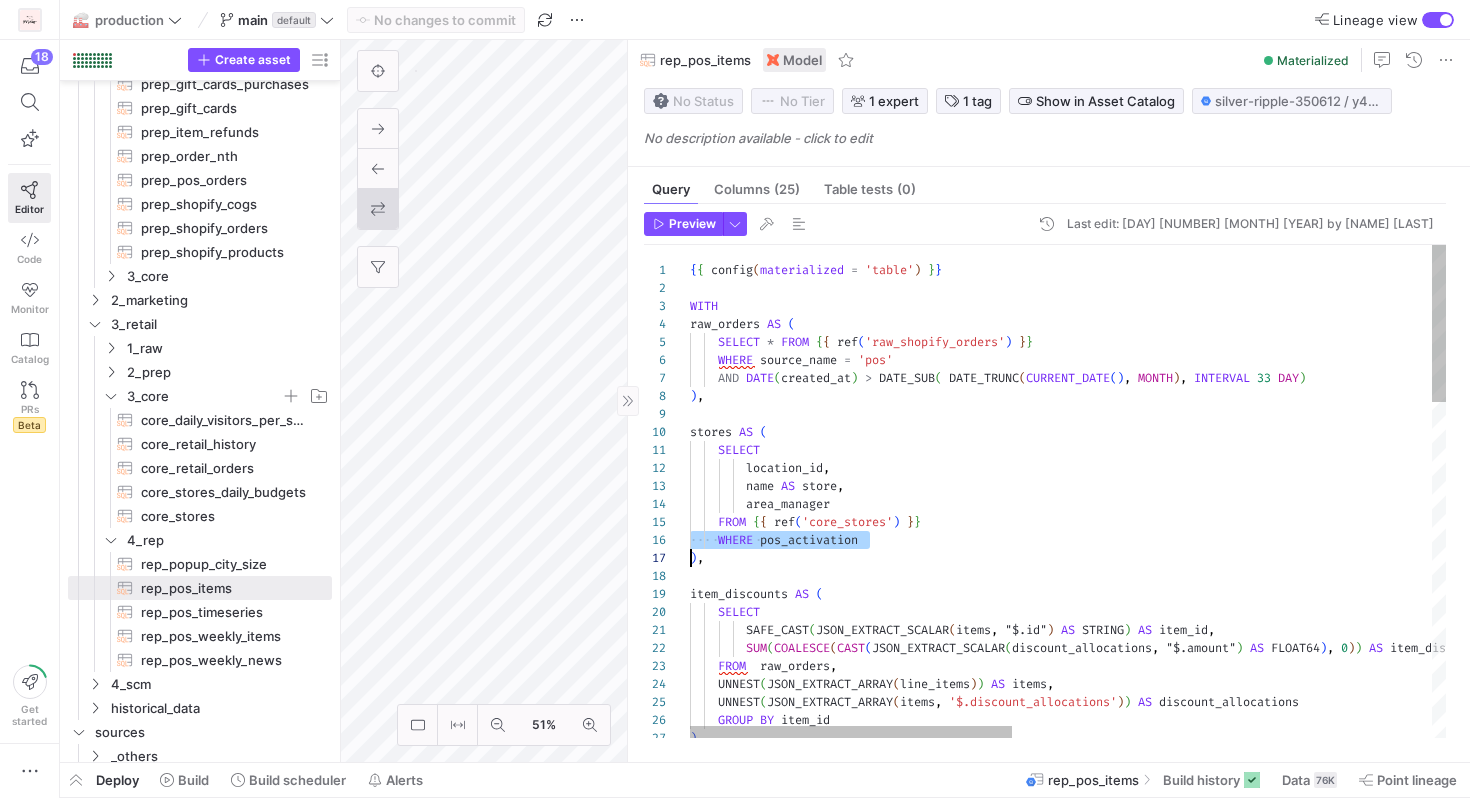 click on "area_manager      FROM   { {   ref ( 'core_stores' )   } }      WHERE   pos_activation ) , item_discounts  AS   (      SELECT          SAFE_CAST ( JSON_EXTRACT_SCALAR ( items ,   "$.id" )  AS   STRING )  AS   item_id ,          SUM ( COALESCE ( CAST ( JSON_EXTRACT_SCALAR ( discount_allocations ,   "$.amount" )  AS   FLOAT64 ) ,   0 ) )  AS   item_discount      FROM    raw_orders ,        UNNEST ( JSON_EXTRACT_ARRAY ( line_items ) )  AS   items ,      UNNEST ( JSON_EXTRACT_ARRAY ( items ,   '$.discount_allocations' ) )  AS   discount_allocations     GROUP  BY   item_id ) ,          name  AS   store ,      SELECT          location_id , stores  AS   (      WHERE   source_name   =   'pos'      AND   DATE ( created_at )   >   DATE_SUB (   DATE_TRUNC ( CURRENT_DATE ( ) ,   MONTH ) ,   INTERVAL   33   DAY ) ) , WITH raw_orders  AS   (      SELECT   *   FROM   { {" at bounding box center [1560, 1015] 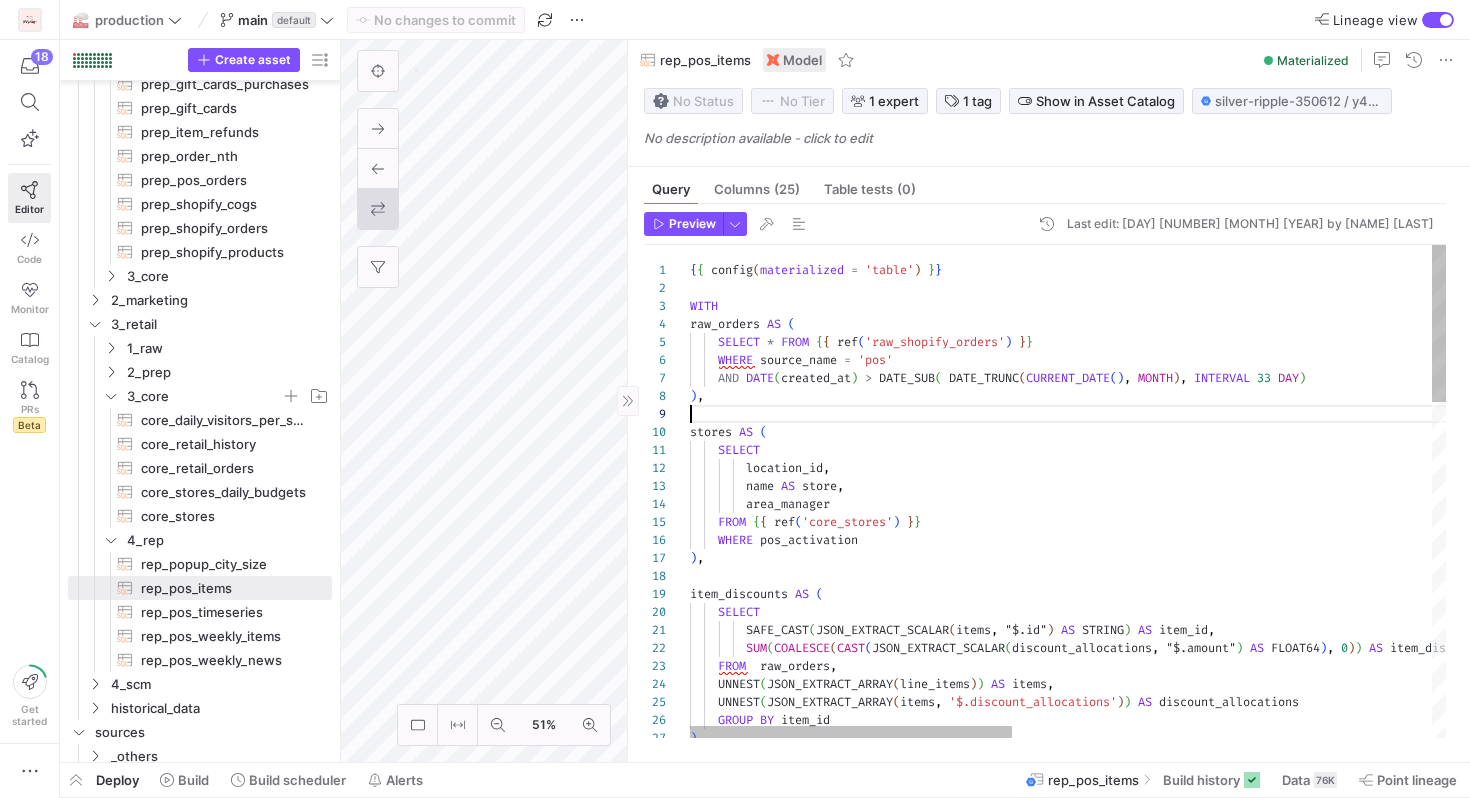 click on "area_manager      FROM   { {   ref ( 'core_stores' )   } }      WHERE   pos_activation ) , item_discounts  AS   (      SELECT          SAFE_CAST ( JSON_EXTRACT_SCALAR ( items ,   "$.id" )  AS   STRING )  AS   item_id ,          SUM ( COALESCE ( CAST ( JSON_EXTRACT_SCALAR ( discount_allocations ,   "$.amount" )  AS   FLOAT64 ) ,   0 ) )  AS   item_discount      FROM    raw_orders ,        UNNEST ( JSON_EXTRACT_ARRAY ( line_items ) )  AS   items ,      UNNEST ( JSON_EXTRACT_ARRAY ( items ,   '$.discount_allocations' ) )  AS   discount_allocations     GROUP  BY   item_id ) ,          name  AS   store ,      SELECT          location_id , stores  AS   (      WHERE   source_name   =   'pos'      AND   DATE ( created_at )   >   DATE_SUB (   DATE_TRUNC ( CURRENT_DATE ( ) ,   MONTH ) ,   INTERVAL   33   DAY ) ) , WITH raw_orders  AS   (      SELECT   *   FROM   { {" at bounding box center (1560, 1015) 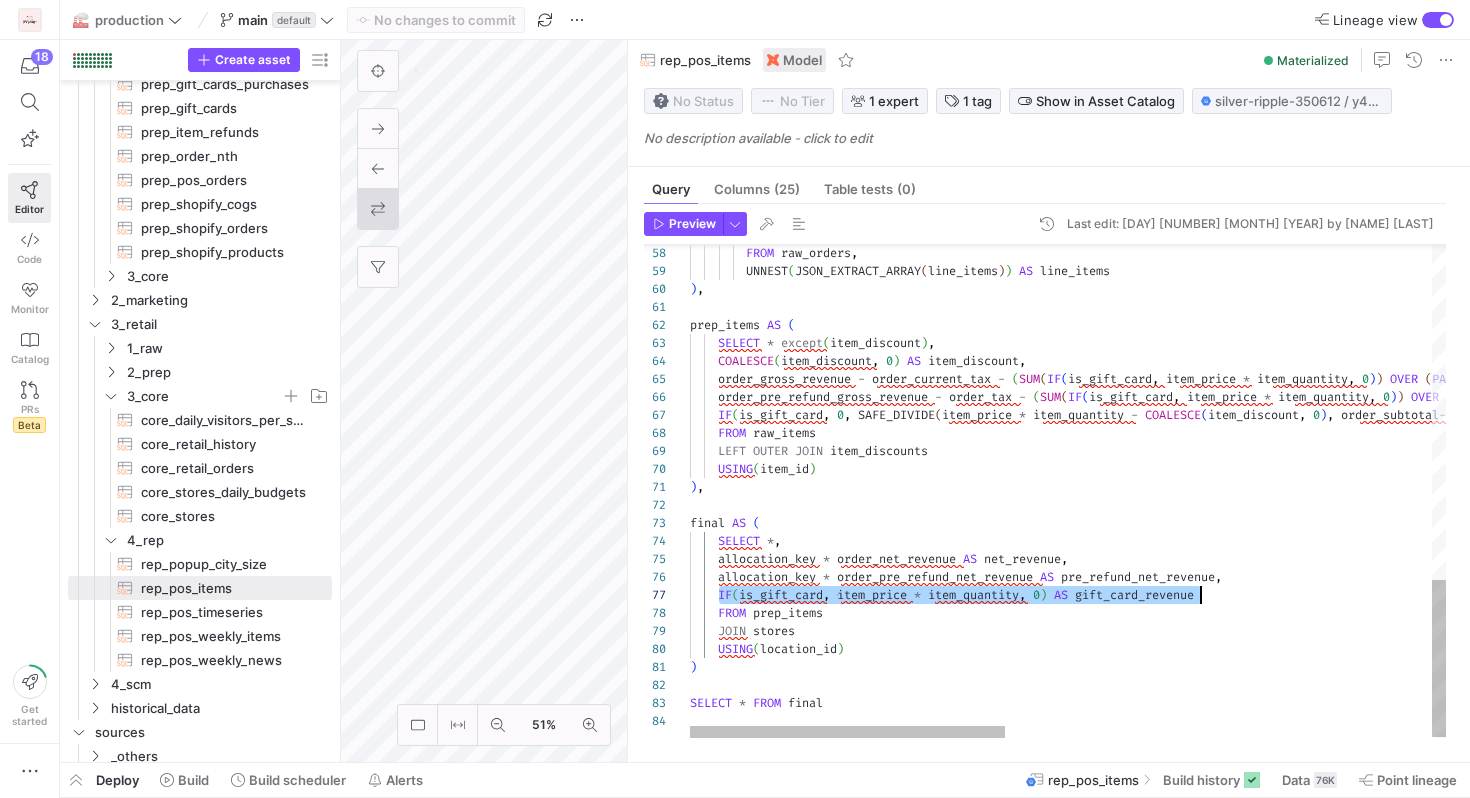scroll, scrollTop: 108, scrollLeft: 518, axis: both 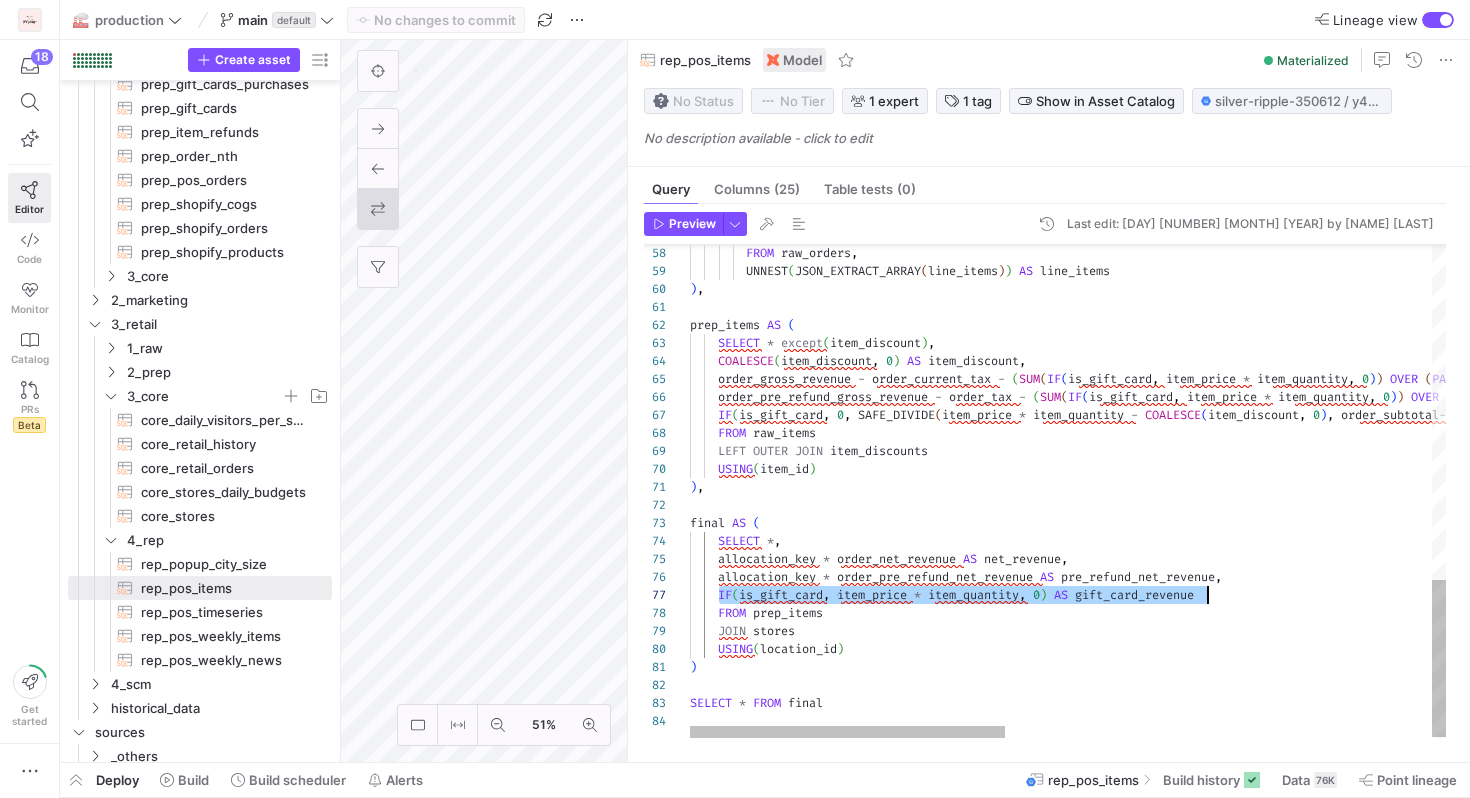 drag, startPoint x: 720, startPoint y: 596, endPoint x: 1207, endPoint y: 597, distance: 487.00104 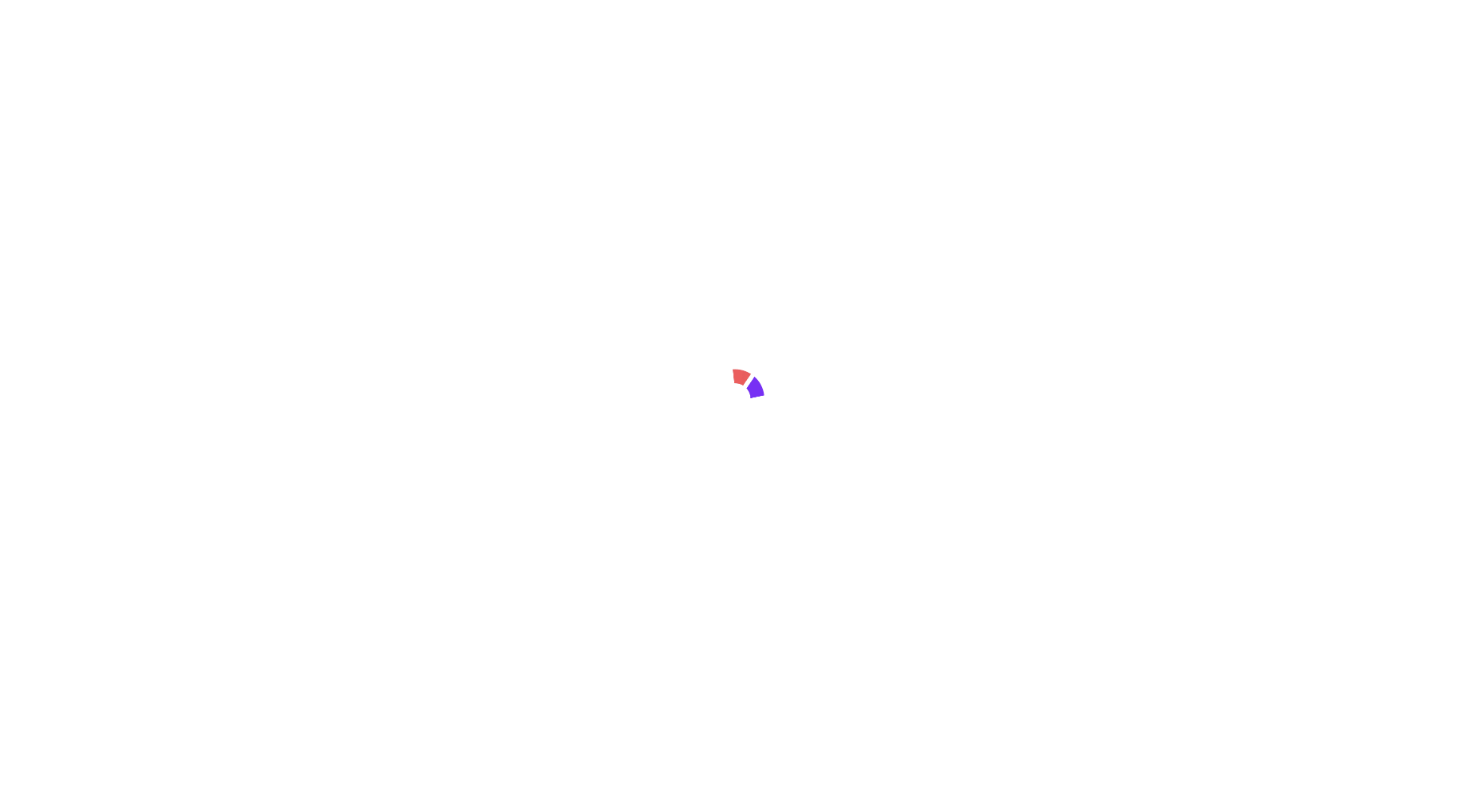 scroll, scrollTop: 0, scrollLeft: 0, axis: both 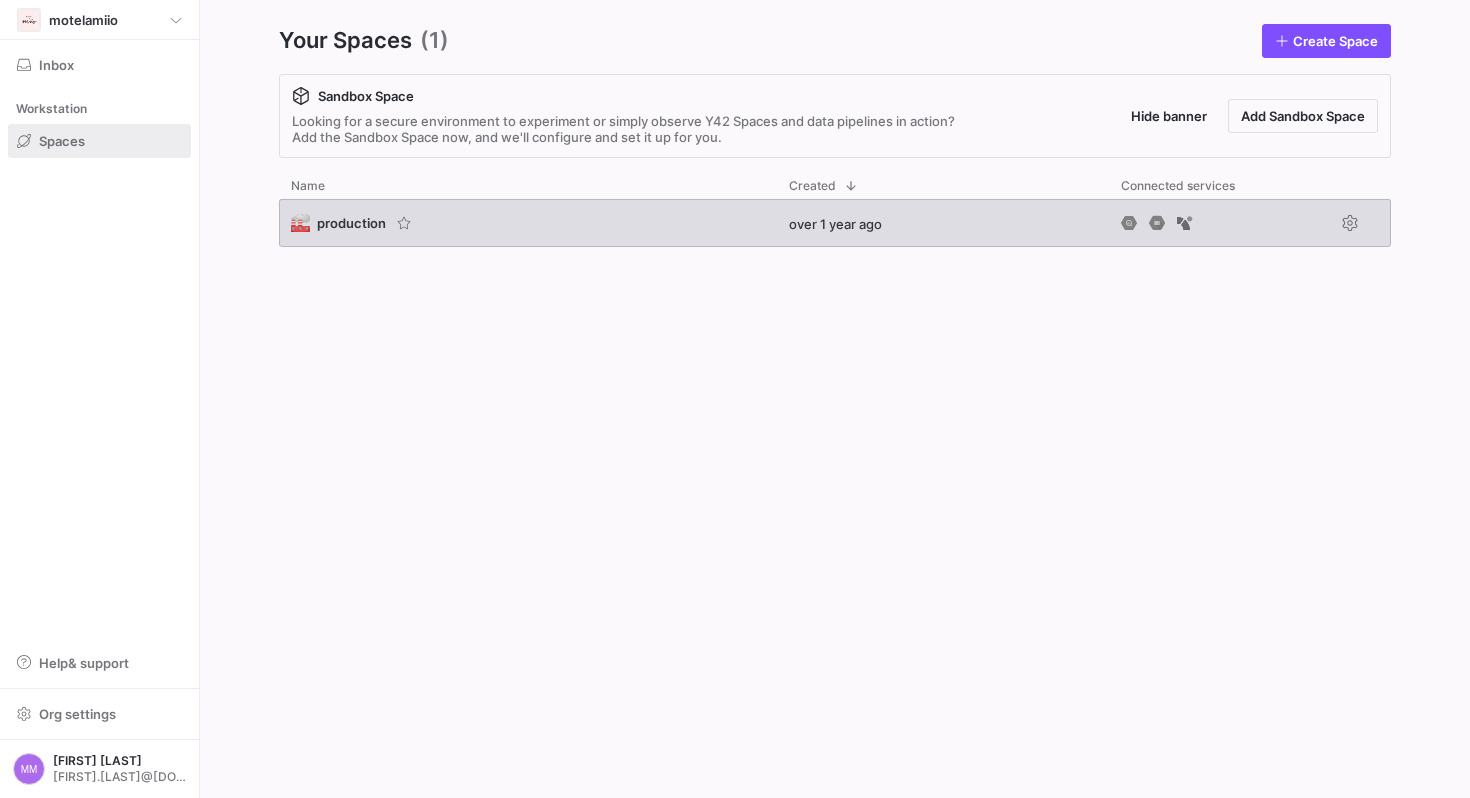 click on "production" at bounding box center (351, 223) 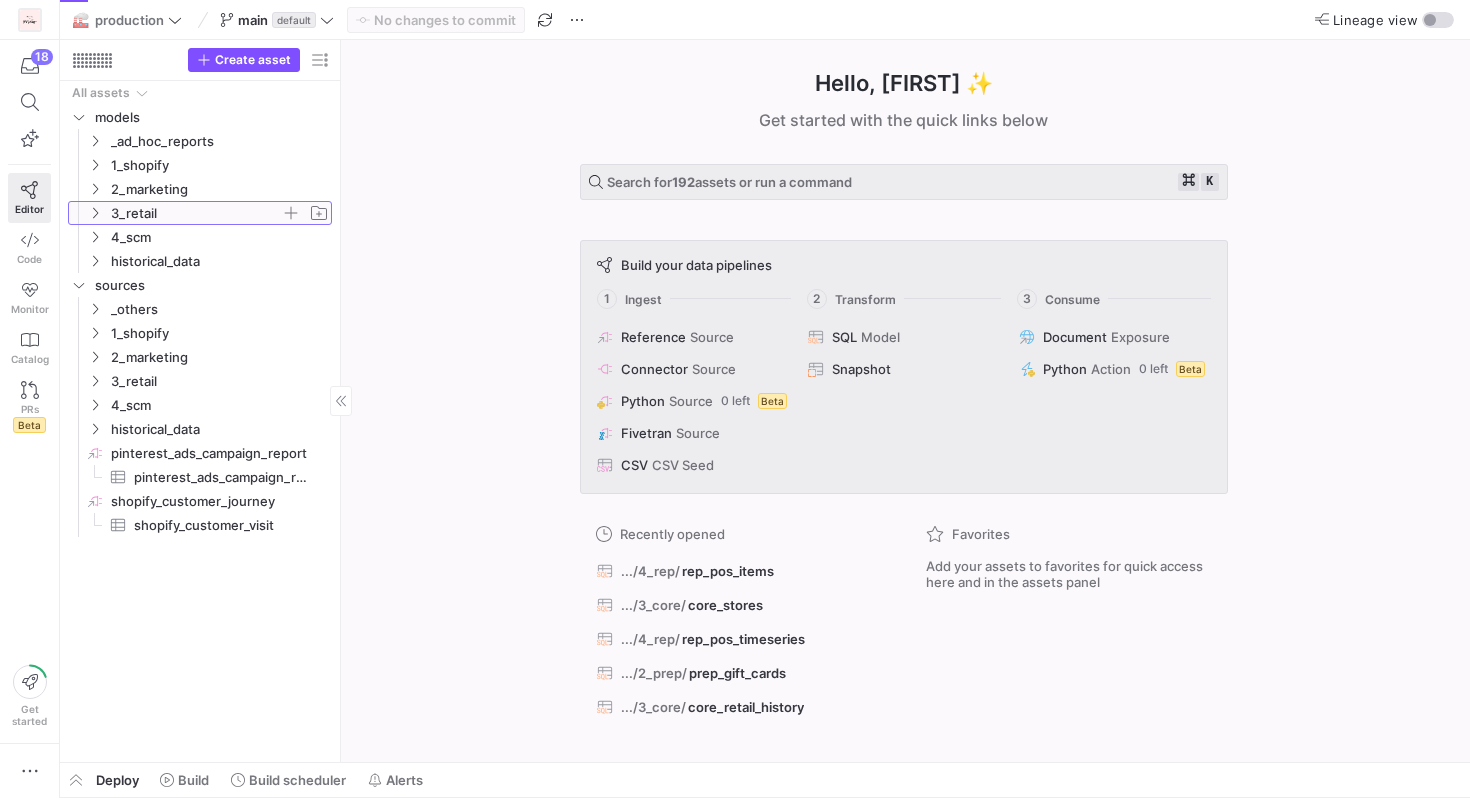 click on "3_retail" at bounding box center (208, 213) 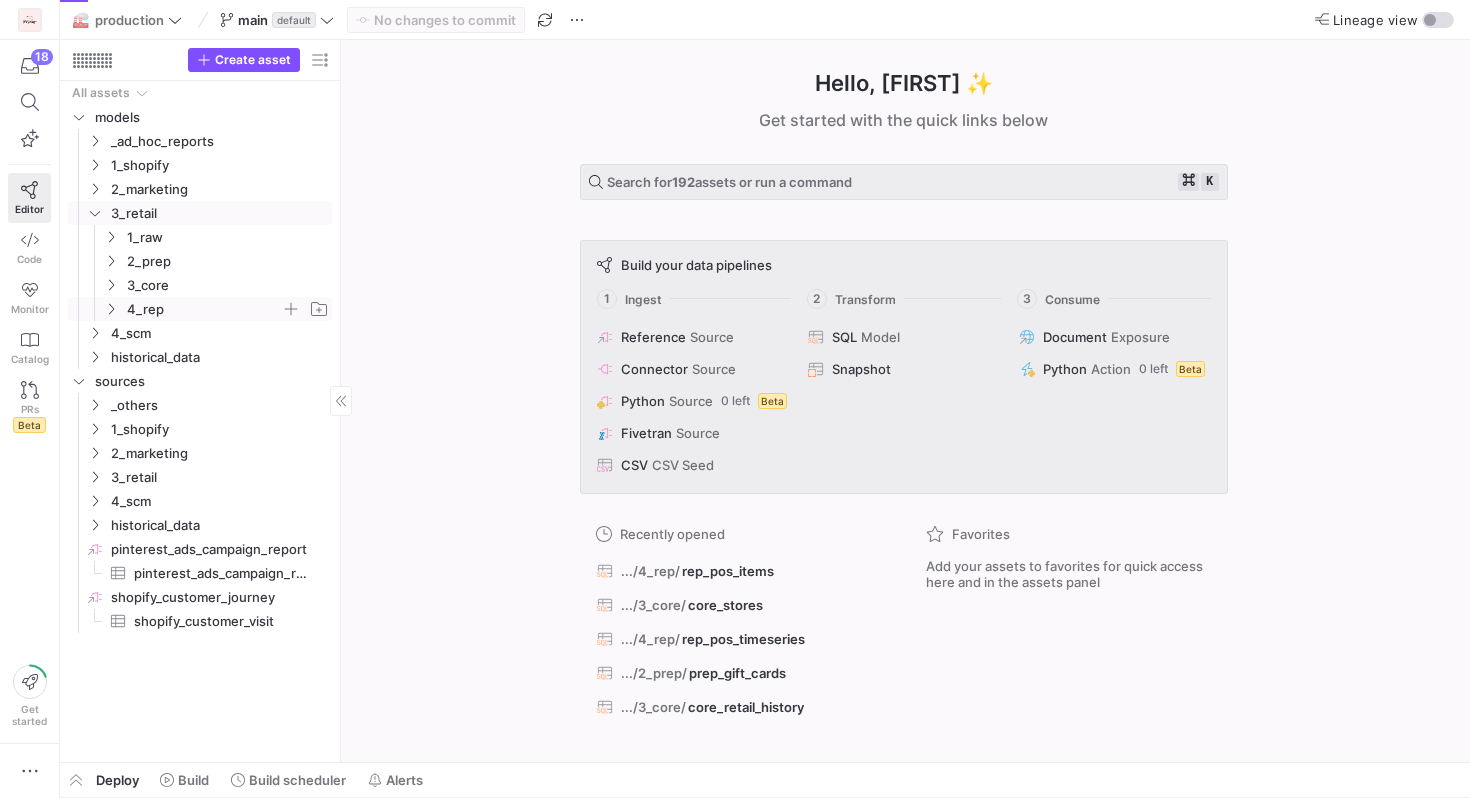 click at bounding box center (111, 309) 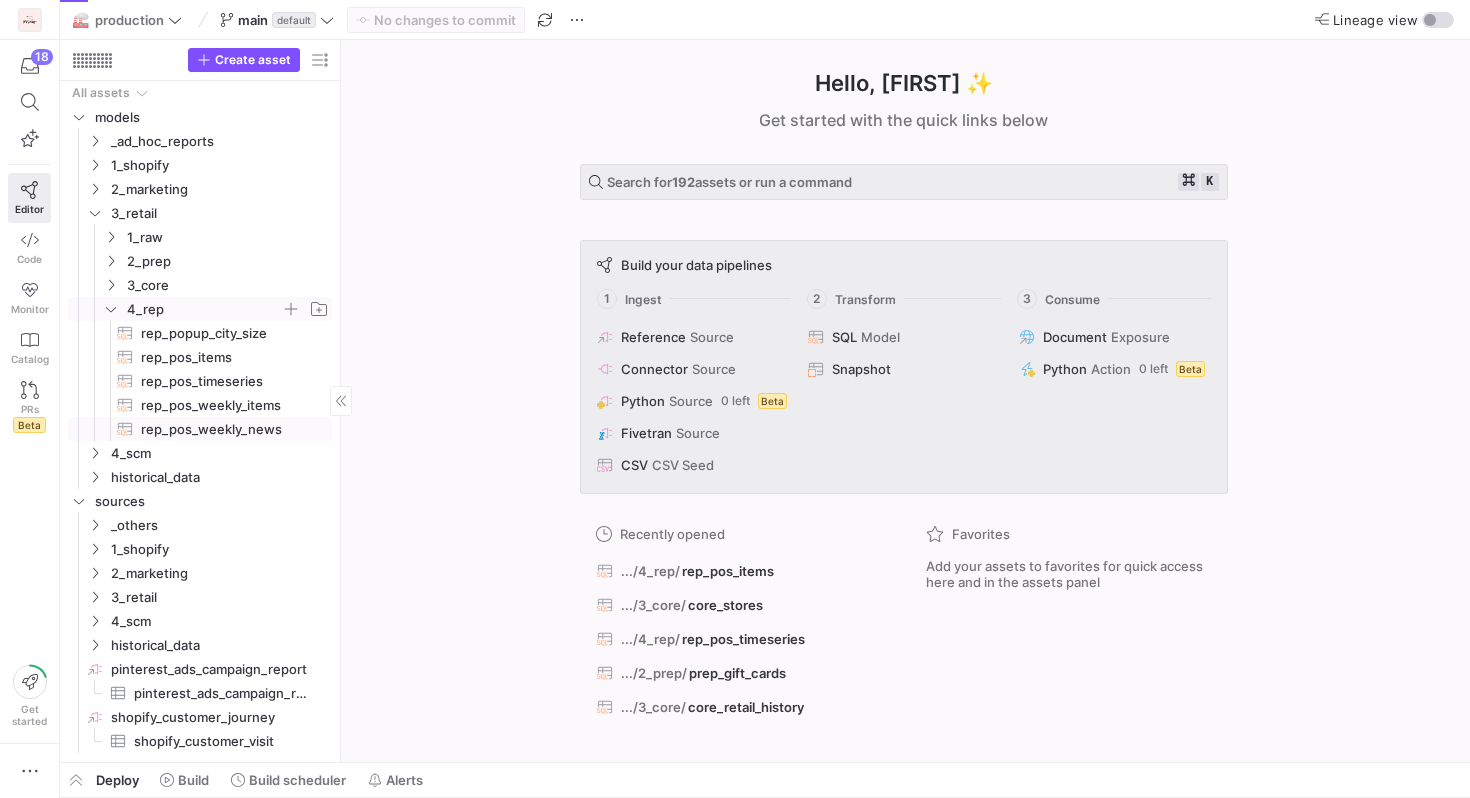 click on "rep_pos_weekly_news​​​​​​​​​​" at bounding box center (225, 429) 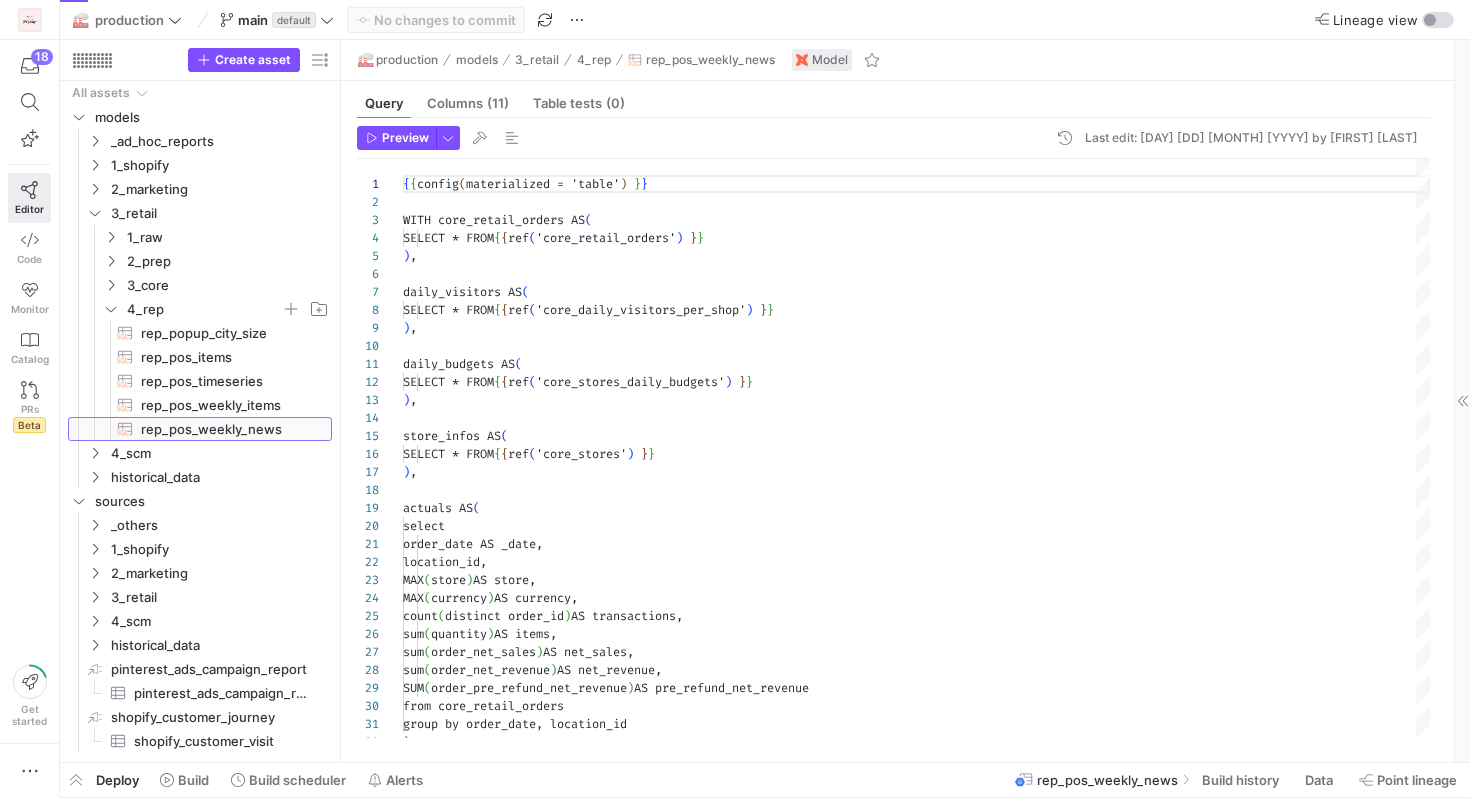 scroll, scrollTop: 180, scrollLeft: 0, axis: vertical 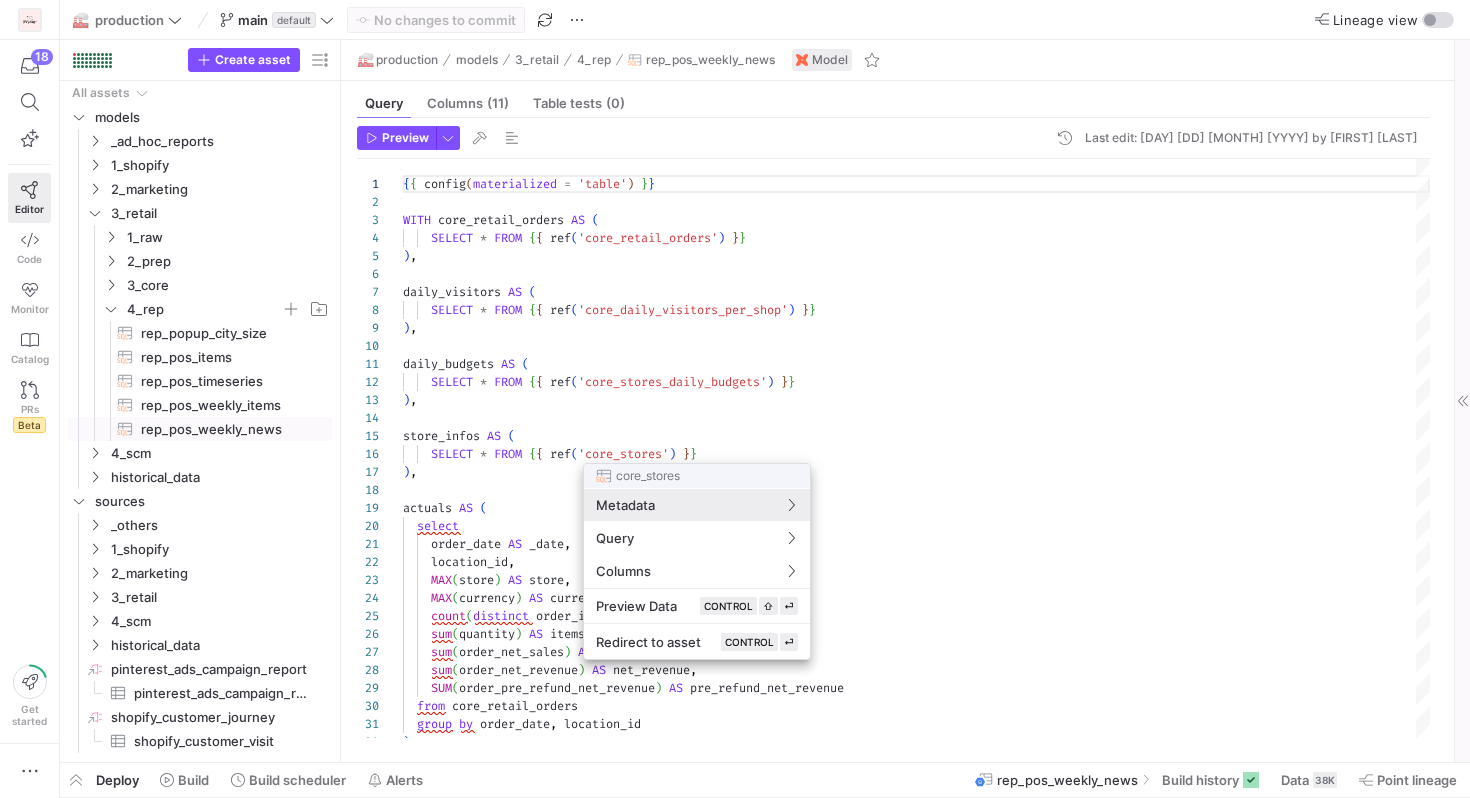 click at bounding box center [735, 399] 